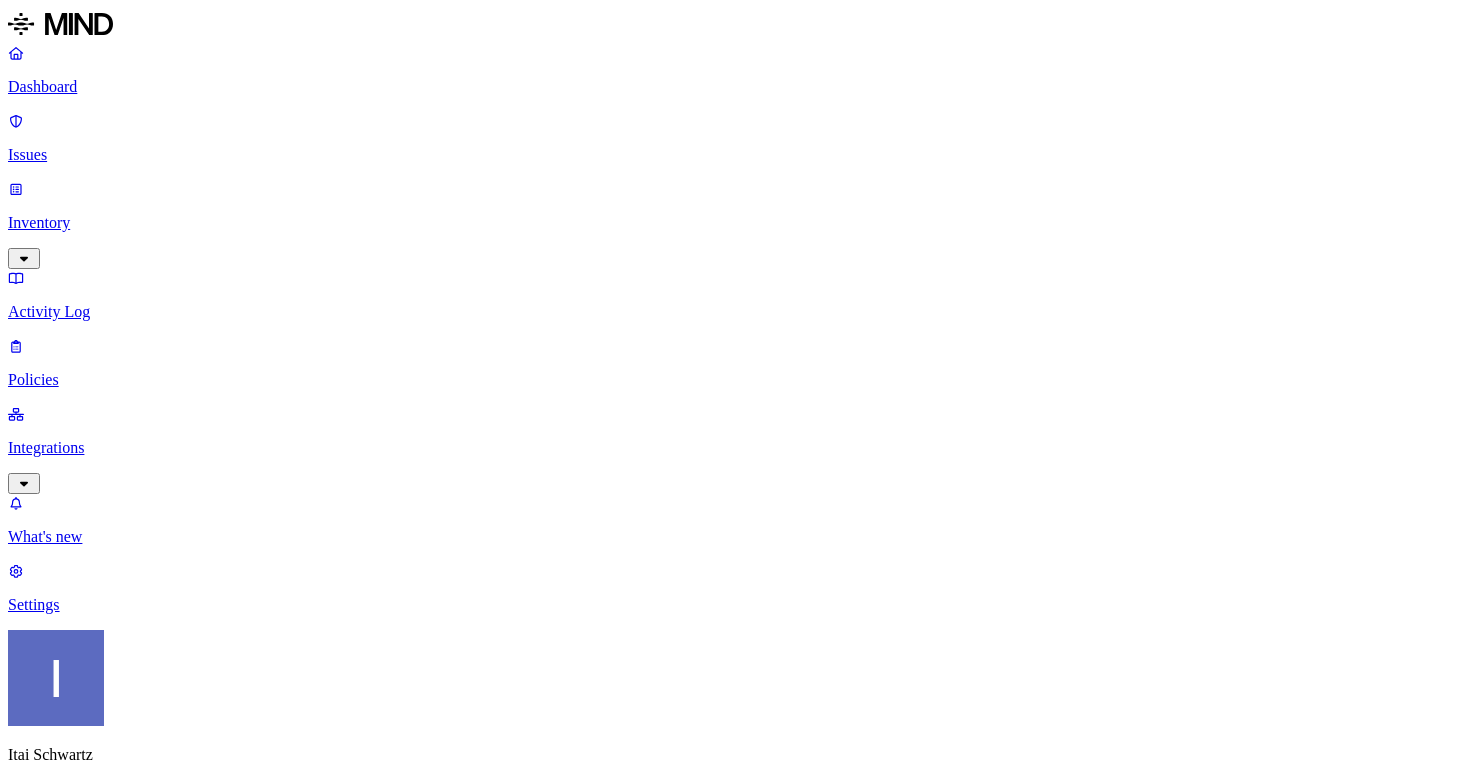 scroll, scrollTop: 0, scrollLeft: 0, axis: both 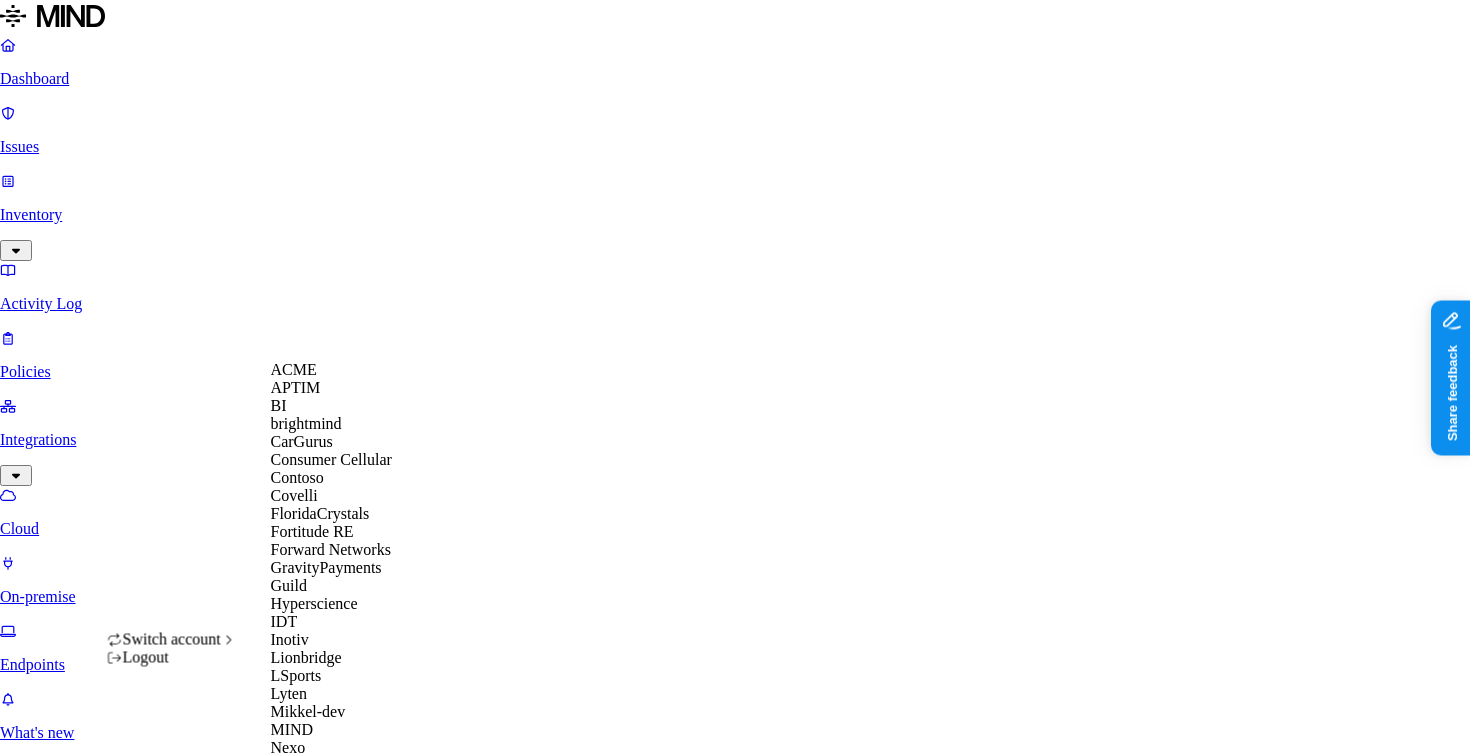 click on "Southern Illinois Health" at bounding box center (348, 891) 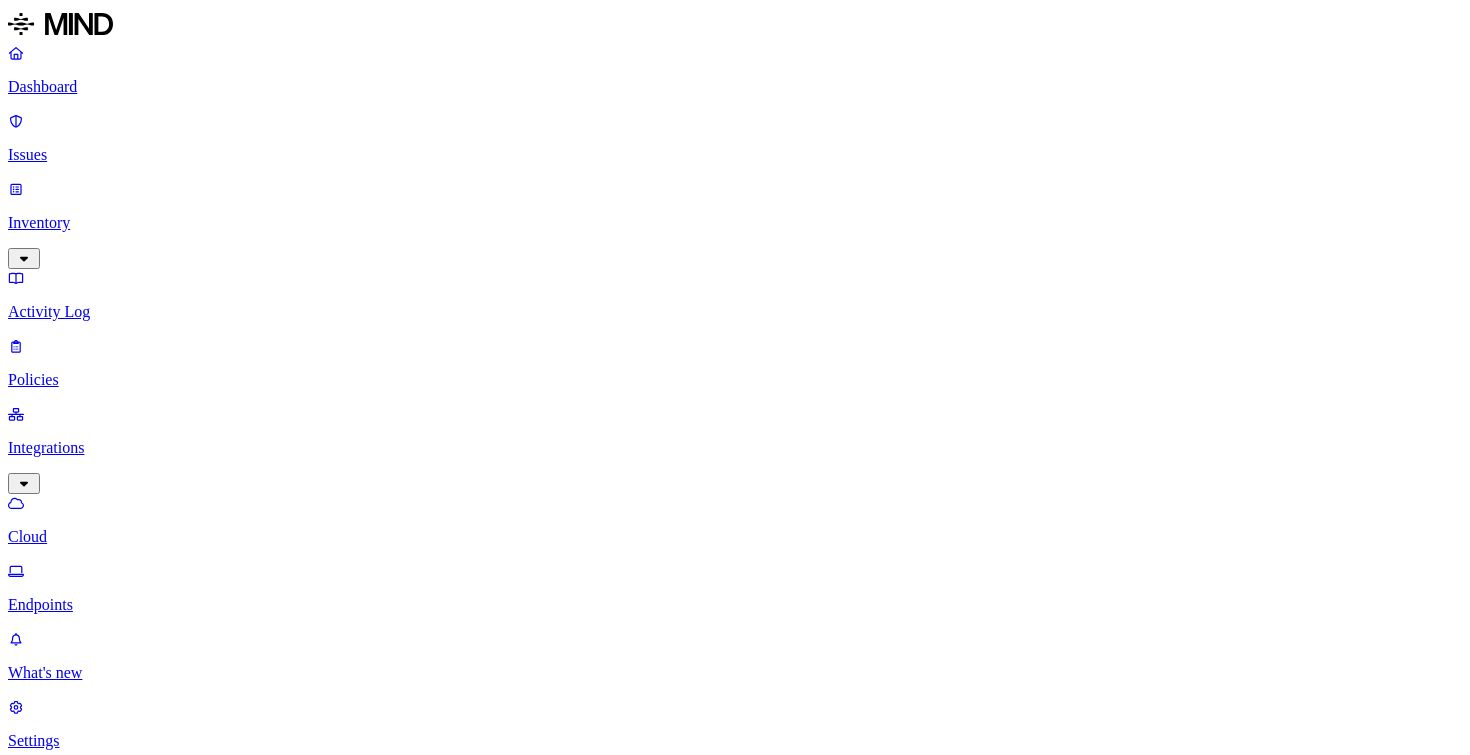 scroll, scrollTop: 0, scrollLeft: 0, axis: both 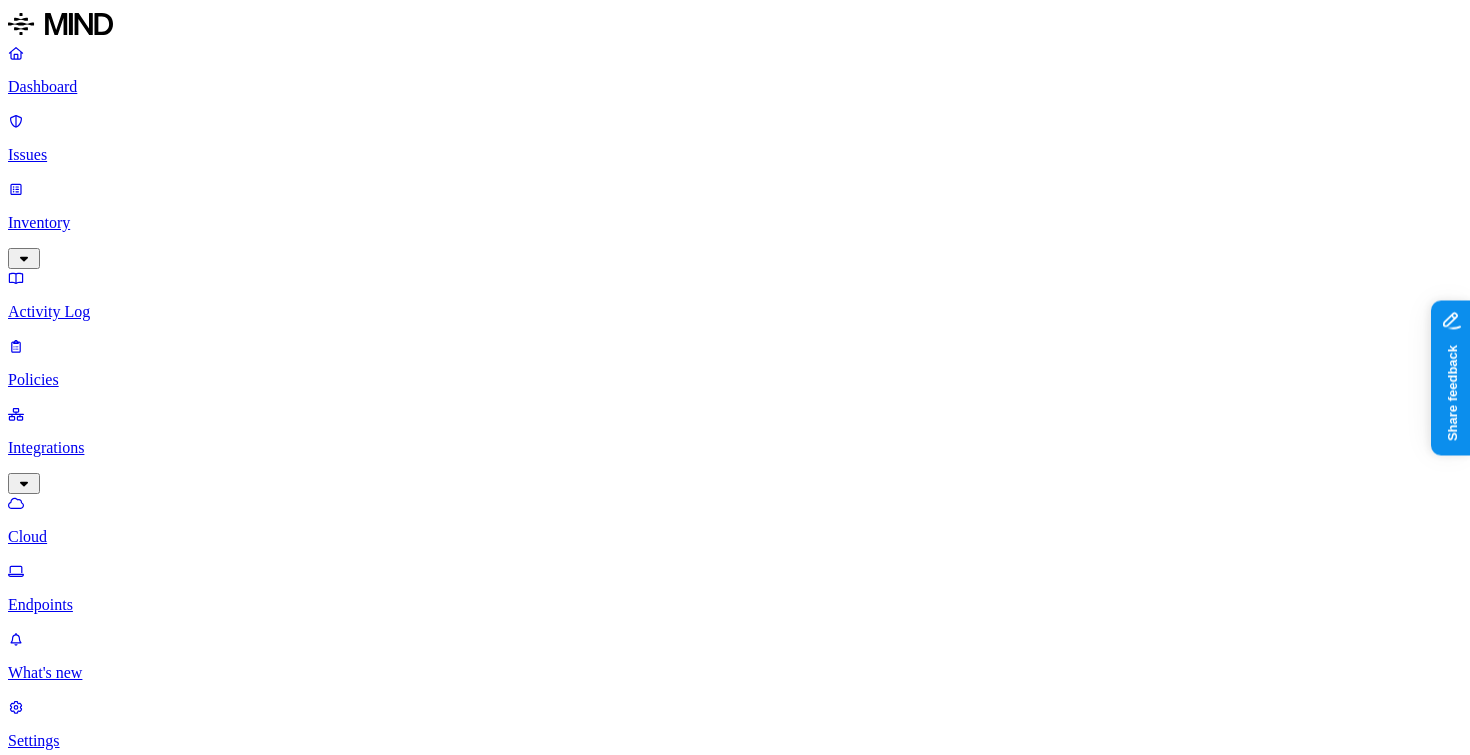 click on "Cloud" at bounding box center (735, 537) 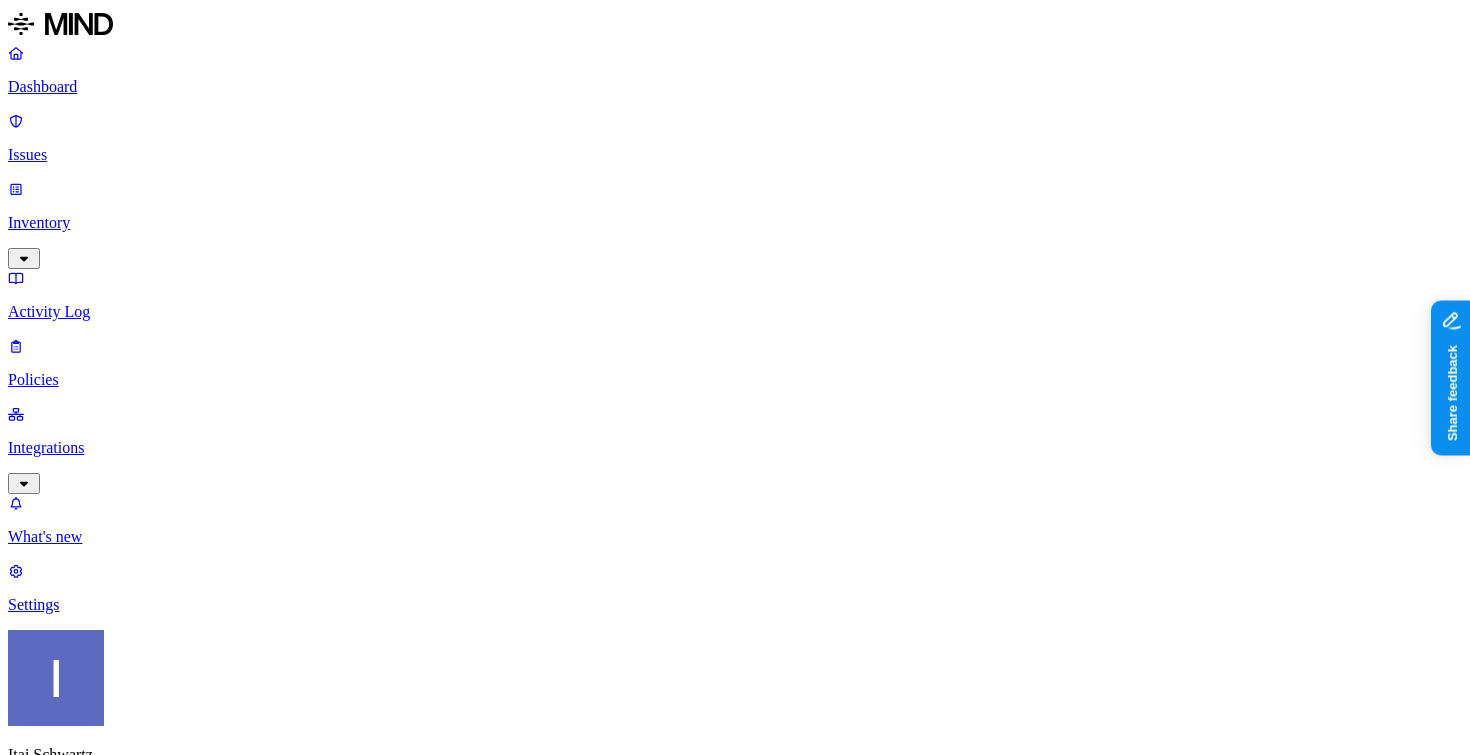 click on "Prevention" at bounding box center (195, 1010) 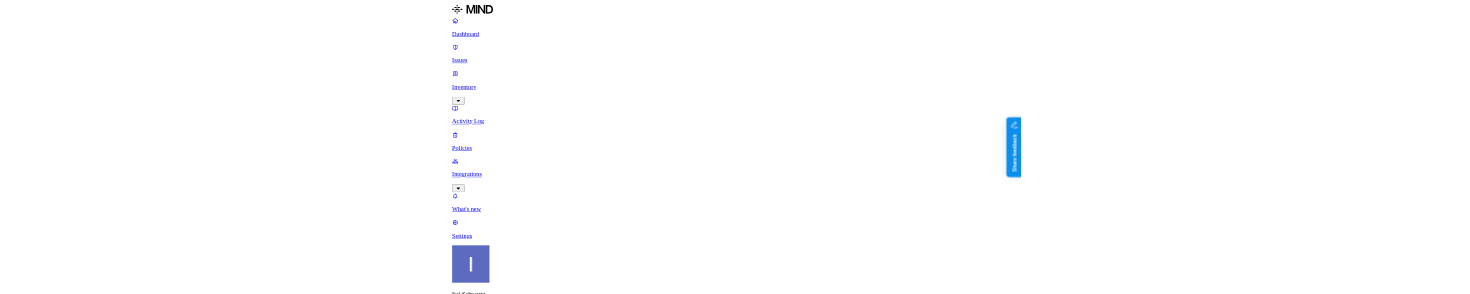 scroll, scrollTop: 0, scrollLeft: 0, axis: both 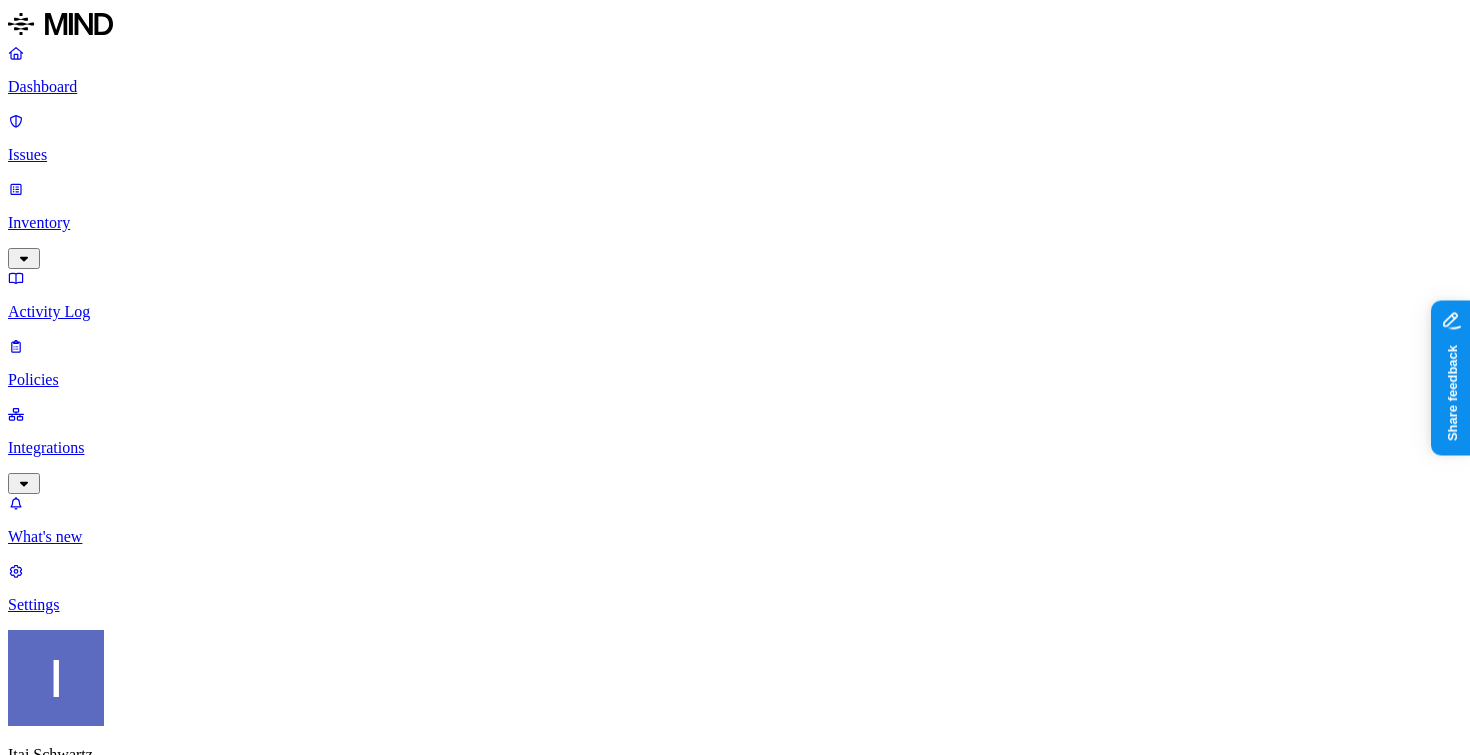 click on "Integrations" at bounding box center [735, 448] 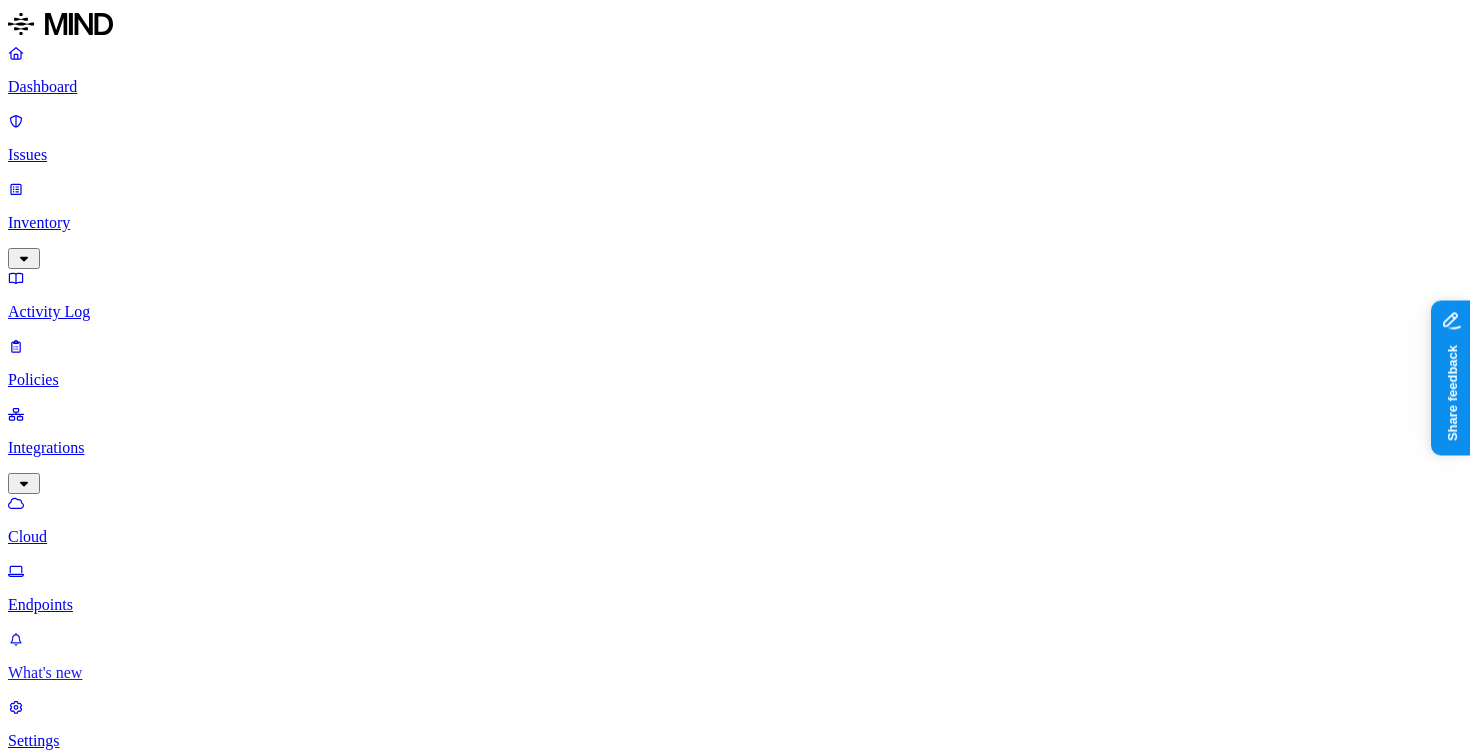 click on "What's new" at bounding box center [735, 673] 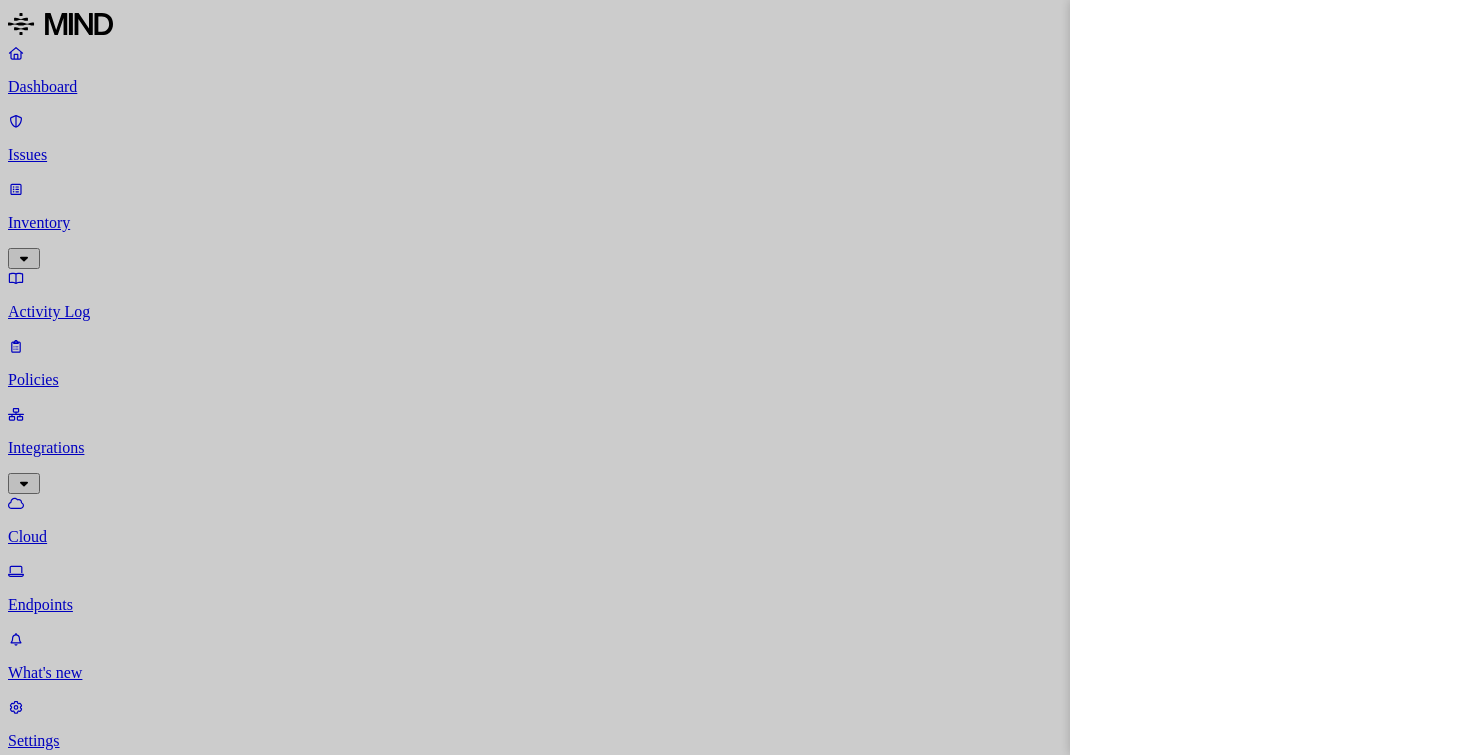 click at bounding box center (735, 377) 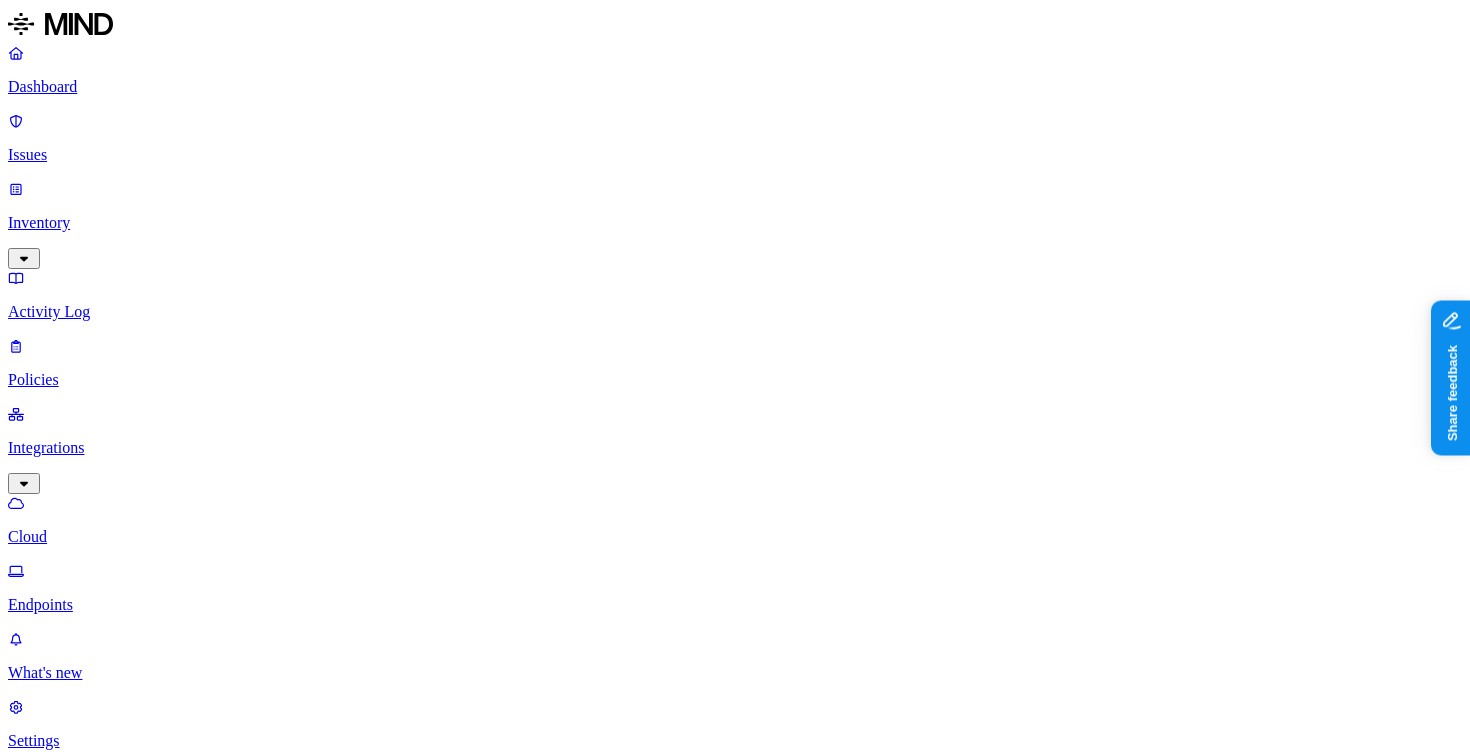 click on "Endpoints" at bounding box center [735, 605] 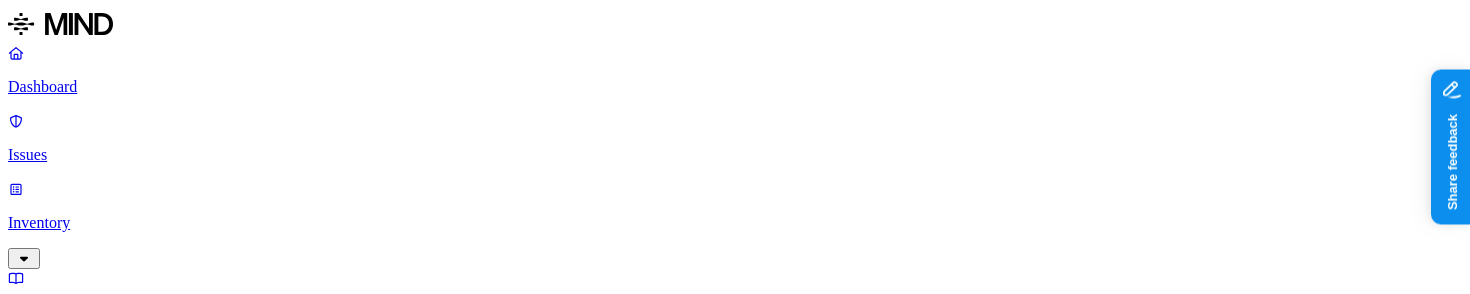 click 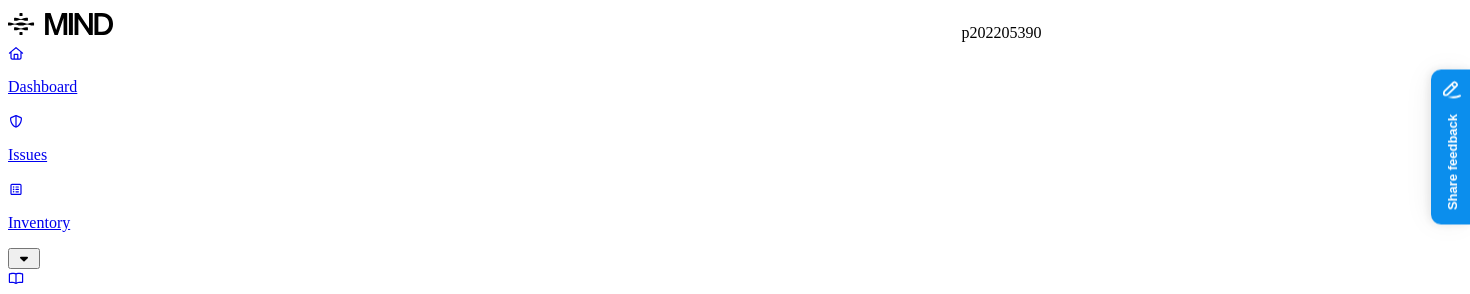 click on "p202205390" at bounding box center [735, 1581] 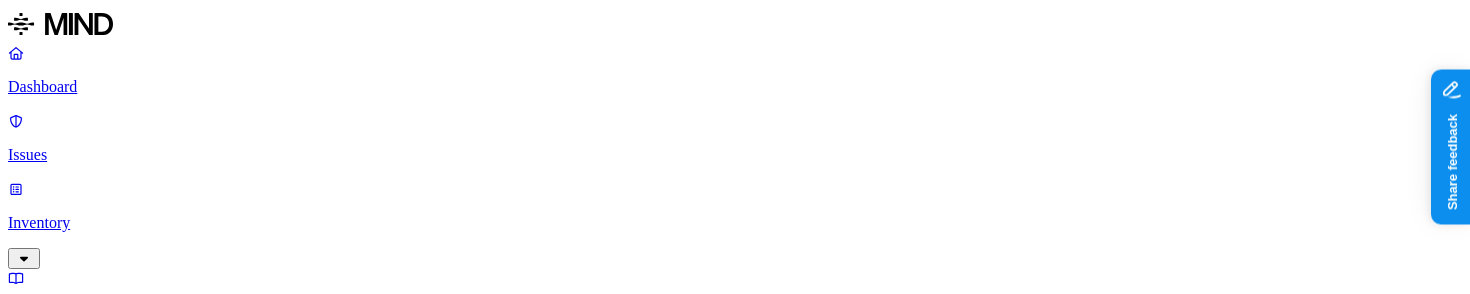 click on "p202204884" at bounding box center [51, 1187] 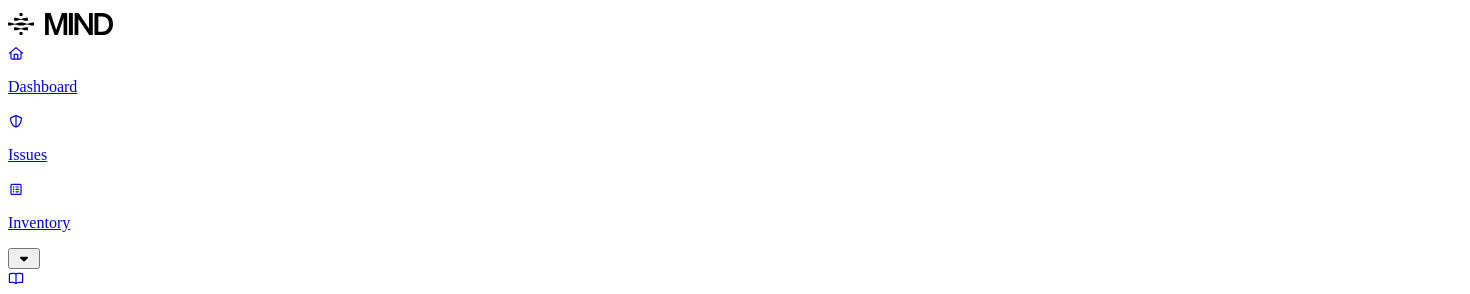 scroll, scrollTop: 0, scrollLeft: 0, axis: both 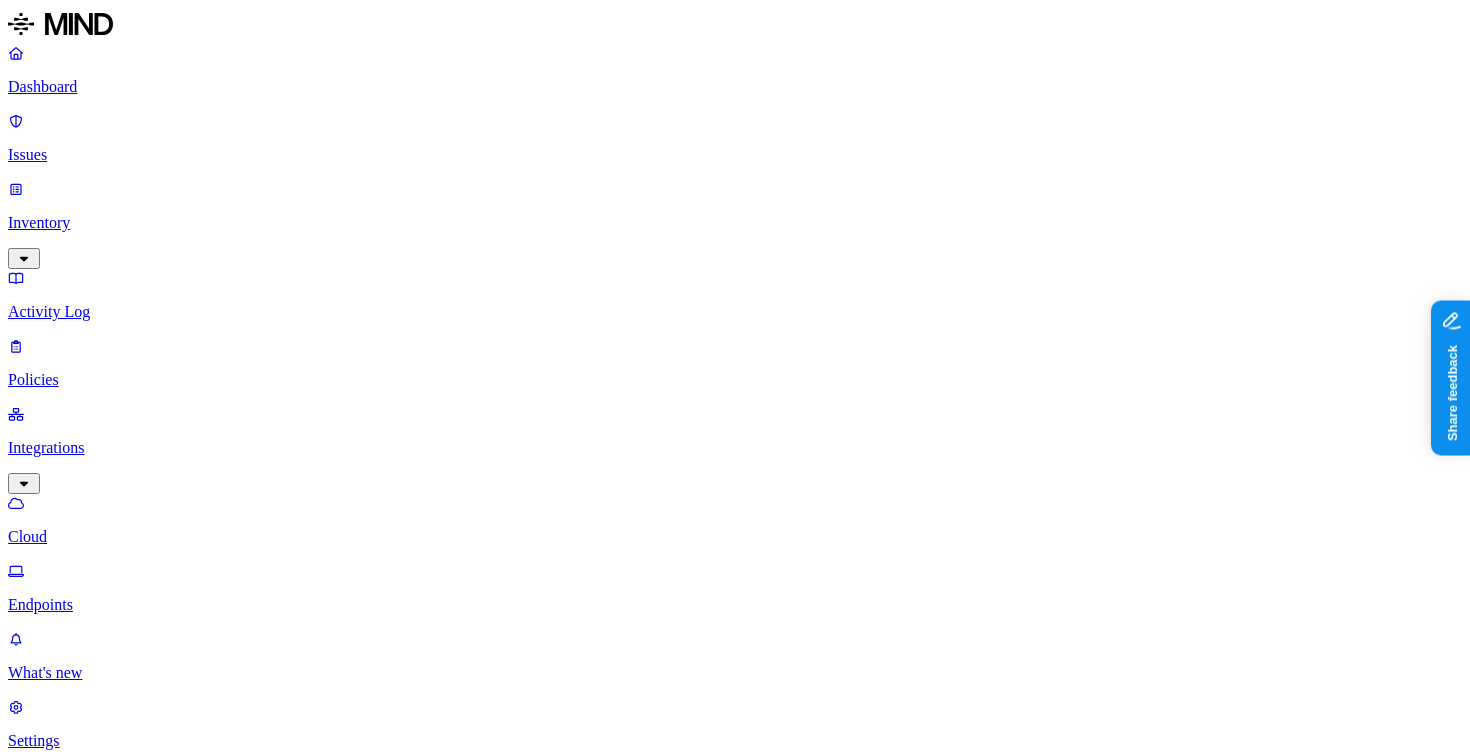 click at bounding box center [23, 960] 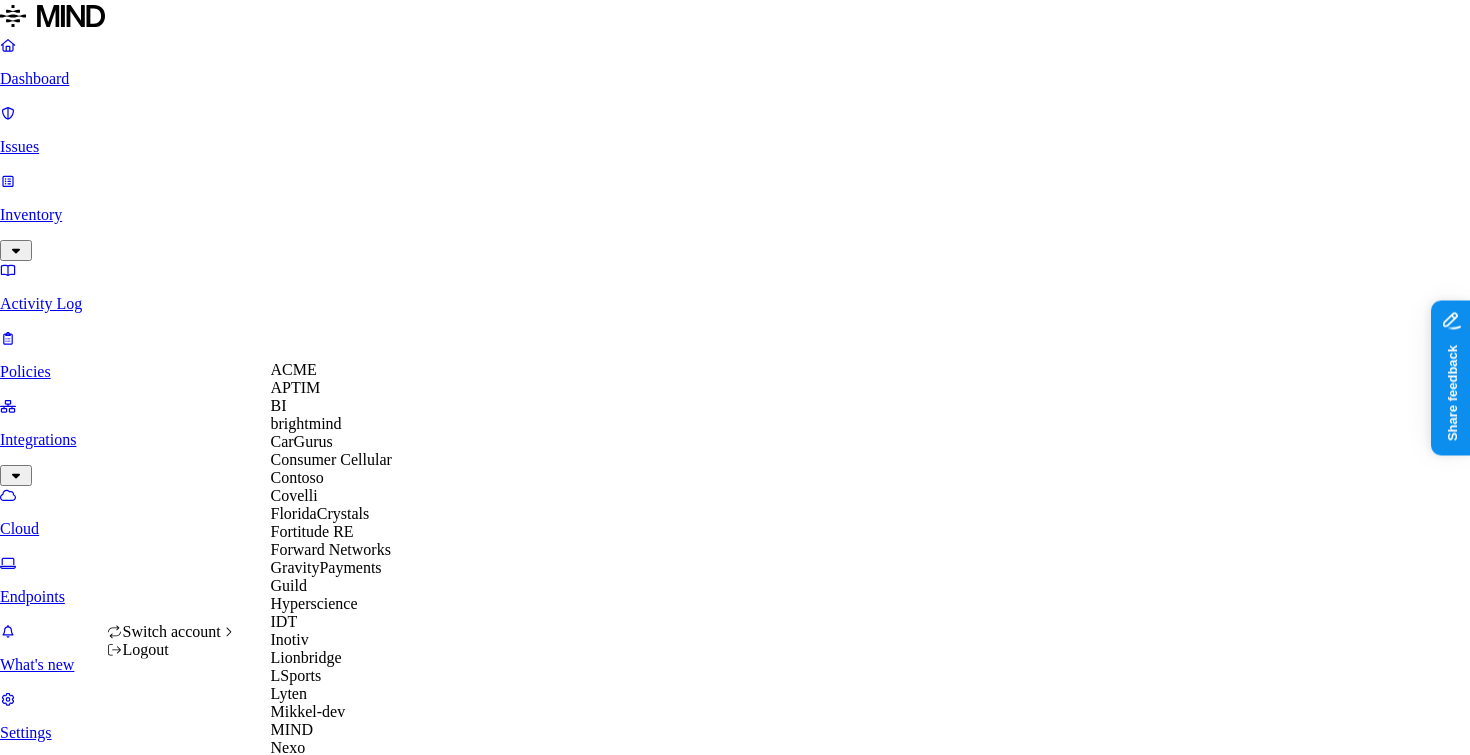 scroll, scrollTop: 888, scrollLeft: 0, axis: vertical 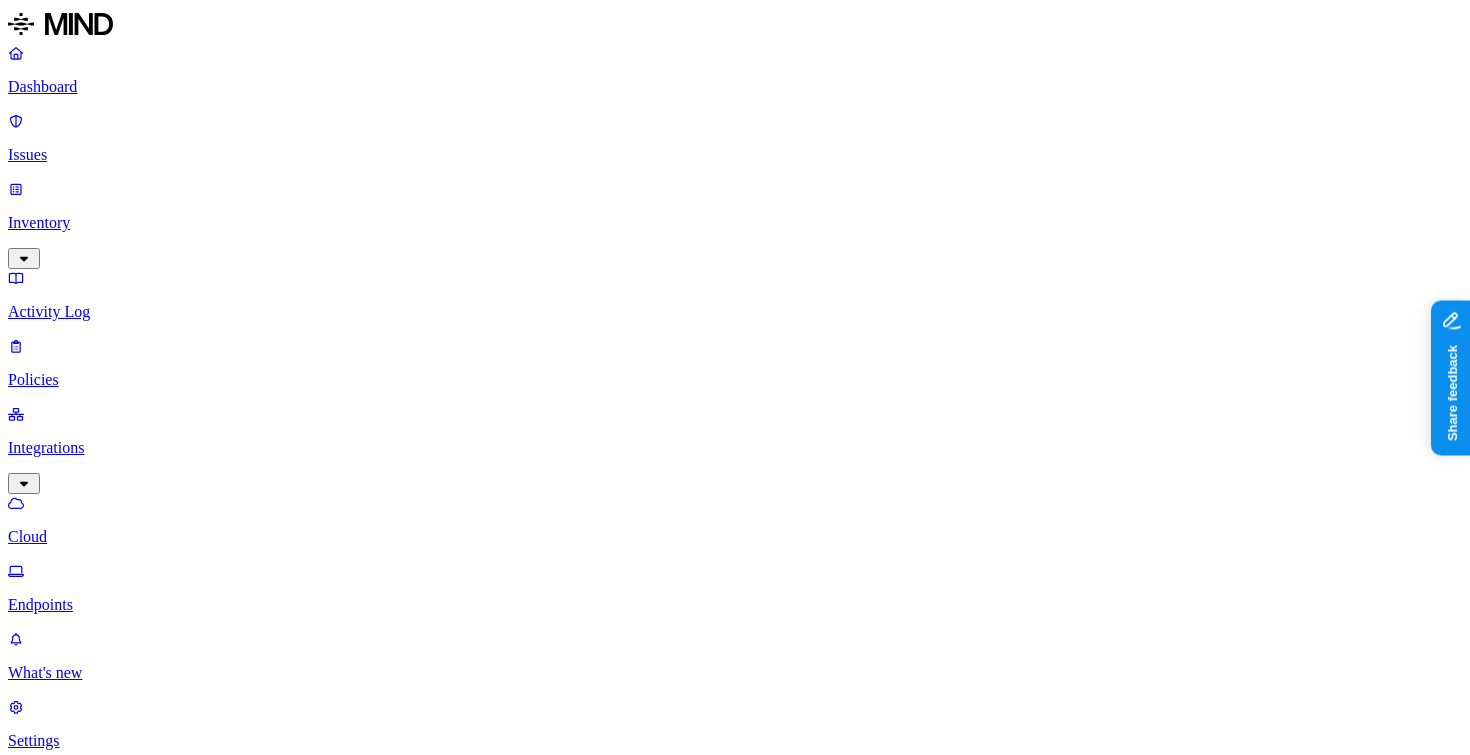 click on "Dashboard" at bounding box center [735, 70] 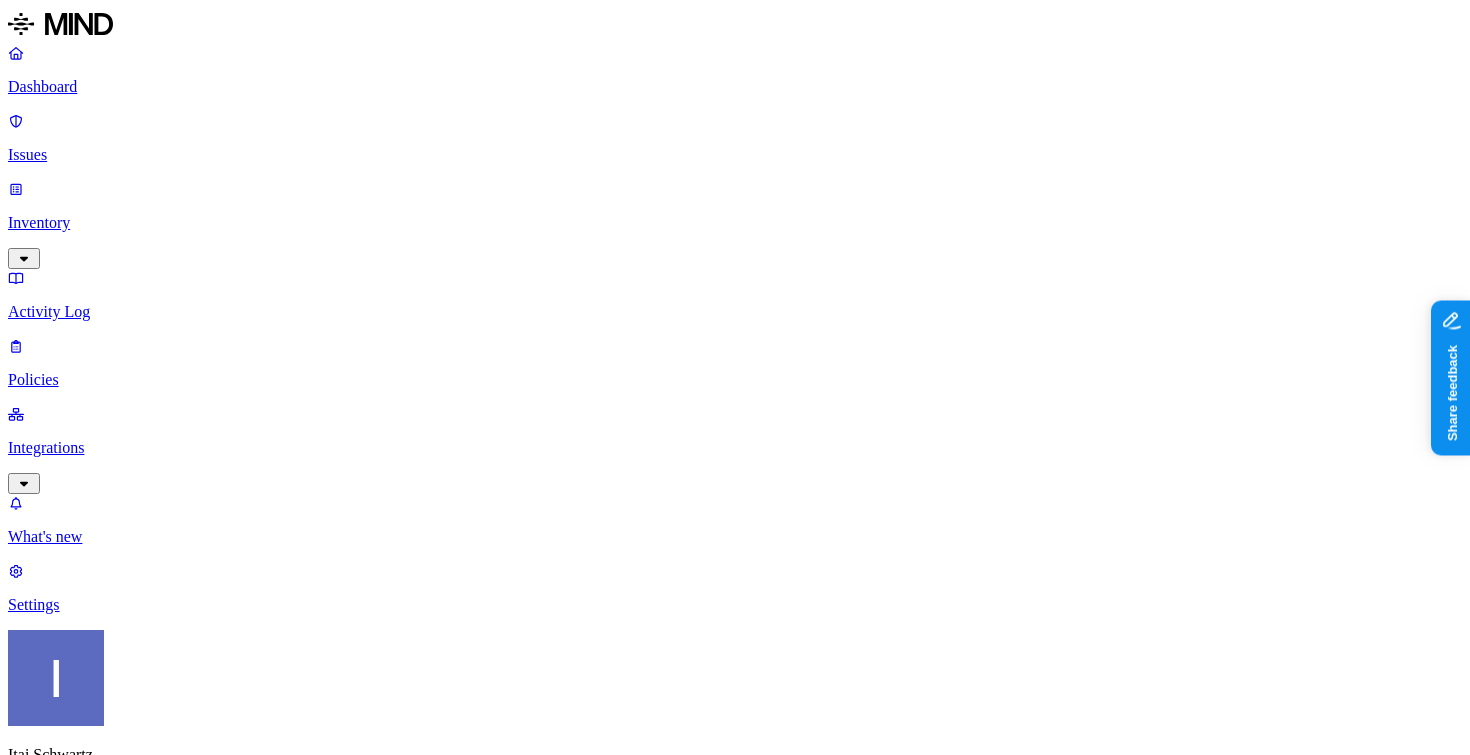 click on "Dashboard Issues Inventory Activity Log Policies Integrations What's new 1 Settings [FIRST] [LAST] SDI Dashboard 0 Discovery Detection Prevention Last update: [TIME] Scanned resources 42.2K Resources by integration 42.2K SDI PII 5 [SSN] 3 [EMAIL] 1 [IBAN] 1 [PERSON] 1 [ADDRESS] 1 [PHONE] 1 PCI 4.03K [CREDIT CARD] 4.03K Secrets 3.68K AWS credentials 3.68K Other 1 Source code 1 Top resources with sensitive data Resource Sensitive records Owner Last access Wire Transfer Authorization_MIND.docx [CREDIT CARD] 1 [IBAN] 1 [PERSON] 3 [PHONE] 1 [FIRST] [LAST] [DATE] [TIME] NovaX Invoice_2025-0042_MIND.docx [CREDIT CARD] 1 [EMAIL] 1 [ADDRESS] 2 [FIRST] [LAST] [DATE] [TIME] user-report.xlsx [SSN] 4 hod bin-noon NovaX Q2 Revenue Report_MIND.xlsx [SSN] 4 [FIRST] [LAST] [DATE] [TIME] ExampleCorp Board_Report_Q1_2025_MIND.pptx [SSN] 4 [FIRST] [LAST] [DATE] [TIME] Budget_Review_Board_20250326_160457_477579.docx [CREDIT CARD] 1 AWS credentials 1 [CREDIT CARD] 1 AWS credentials 1 1 1 1 1 1" at bounding box center [735, 1646] 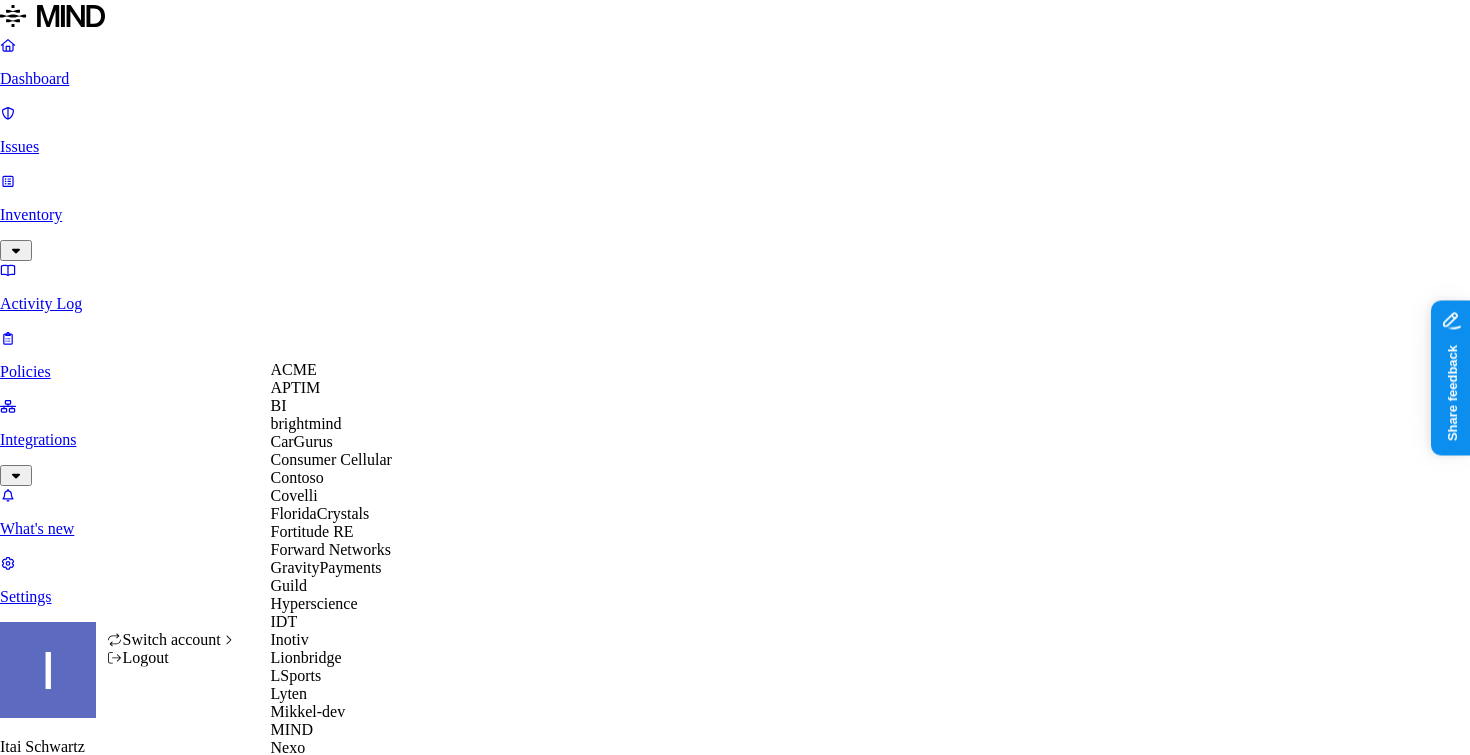 click on "ACME" at bounding box center (348, 370) 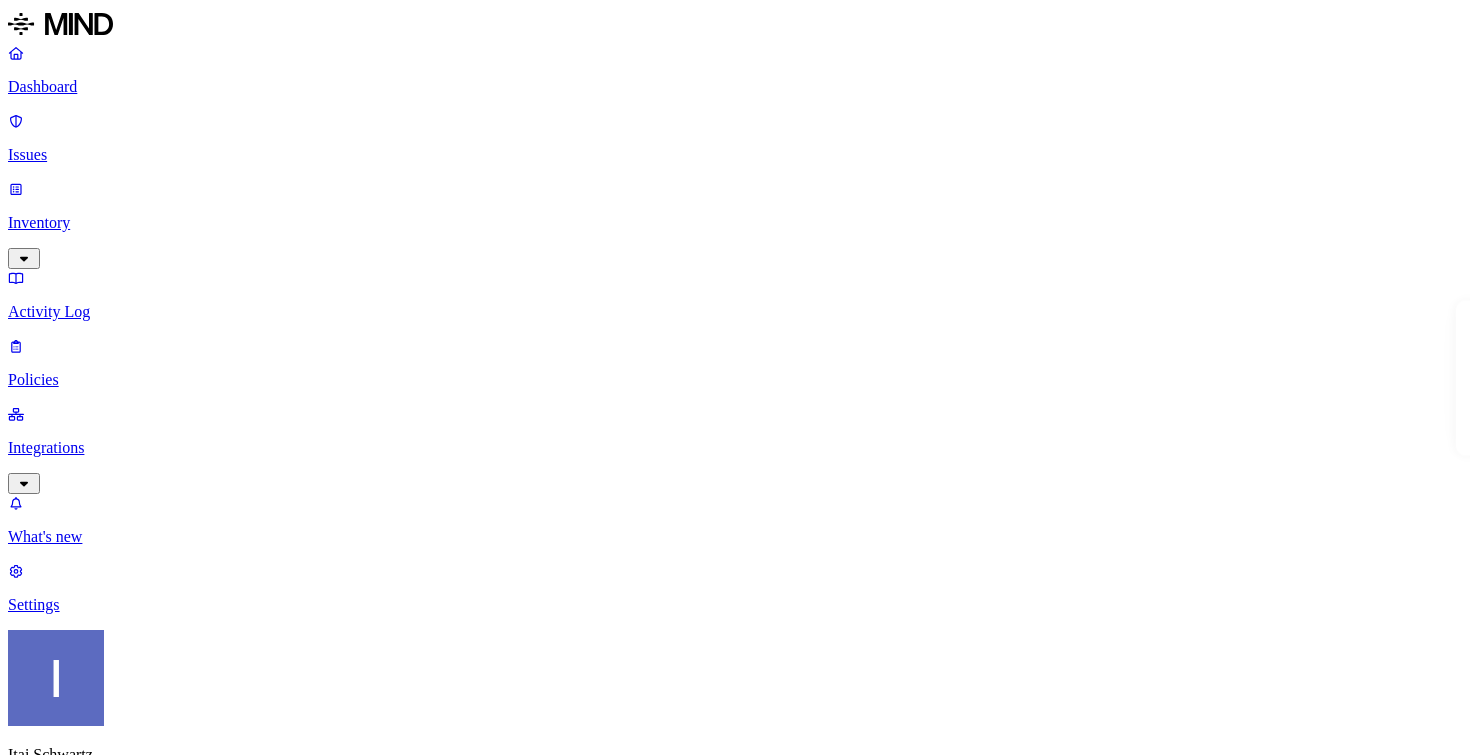 scroll, scrollTop: 0, scrollLeft: 0, axis: both 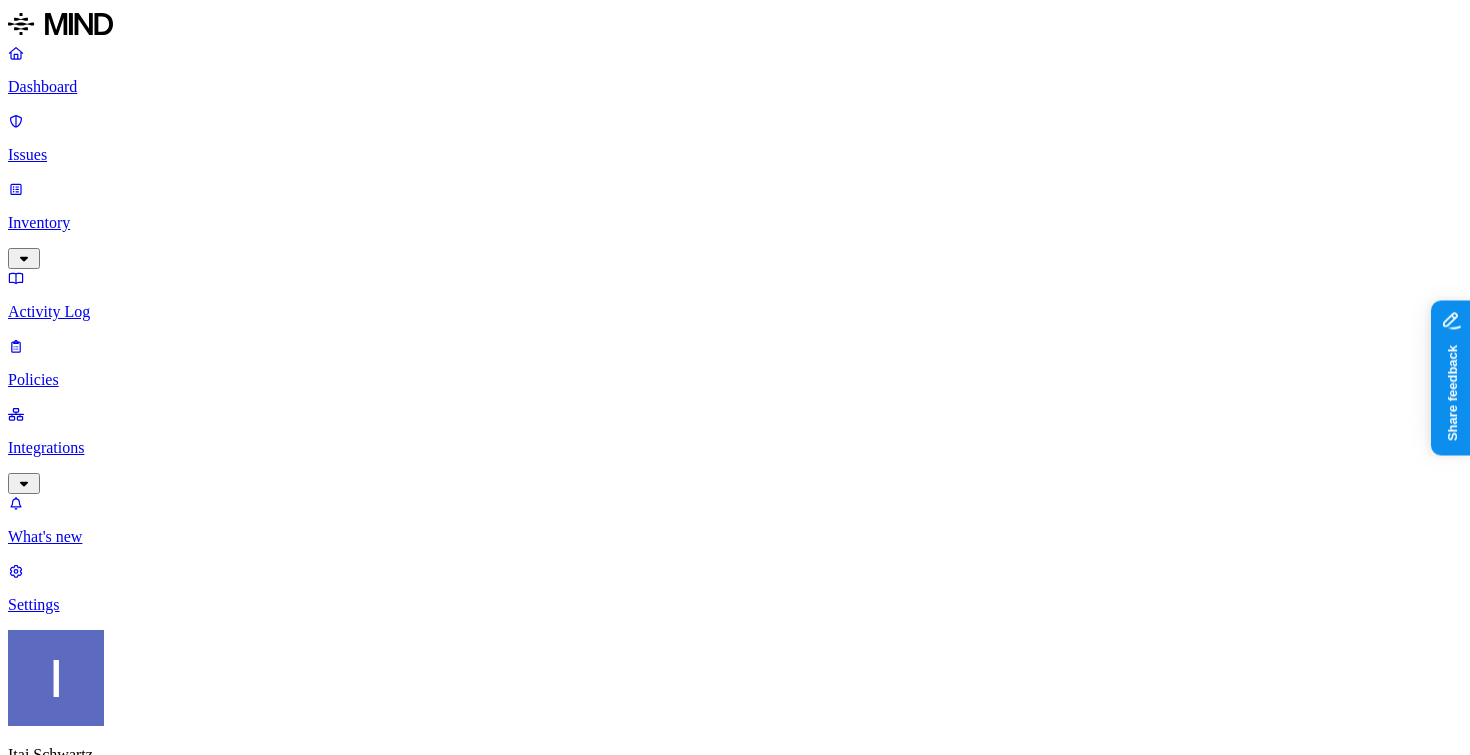 click on "Integrations" at bounding box center [735, 448] 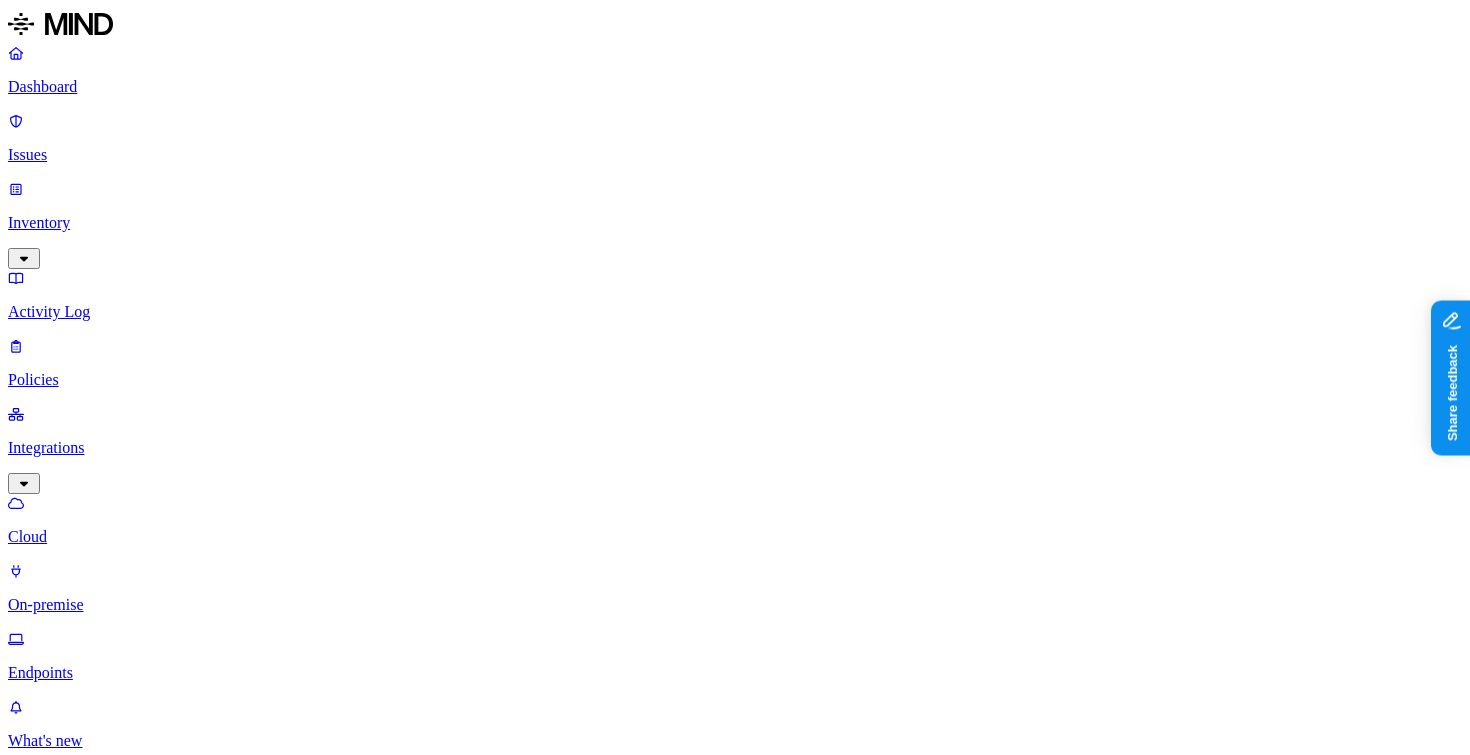 click on "Policies" at bounding box center [735, 380] 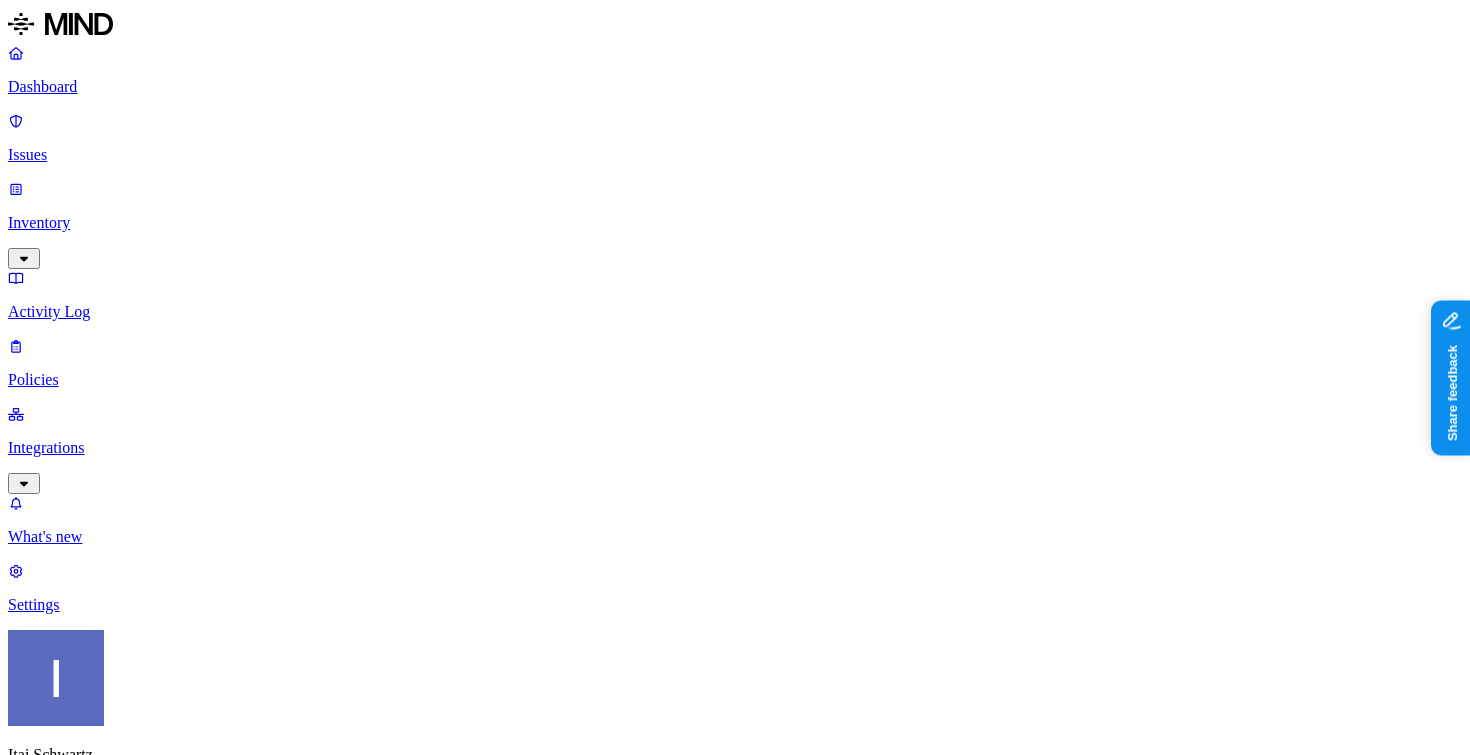 scroll, scrollTop: 0, scrollLeft: 0, axis: both 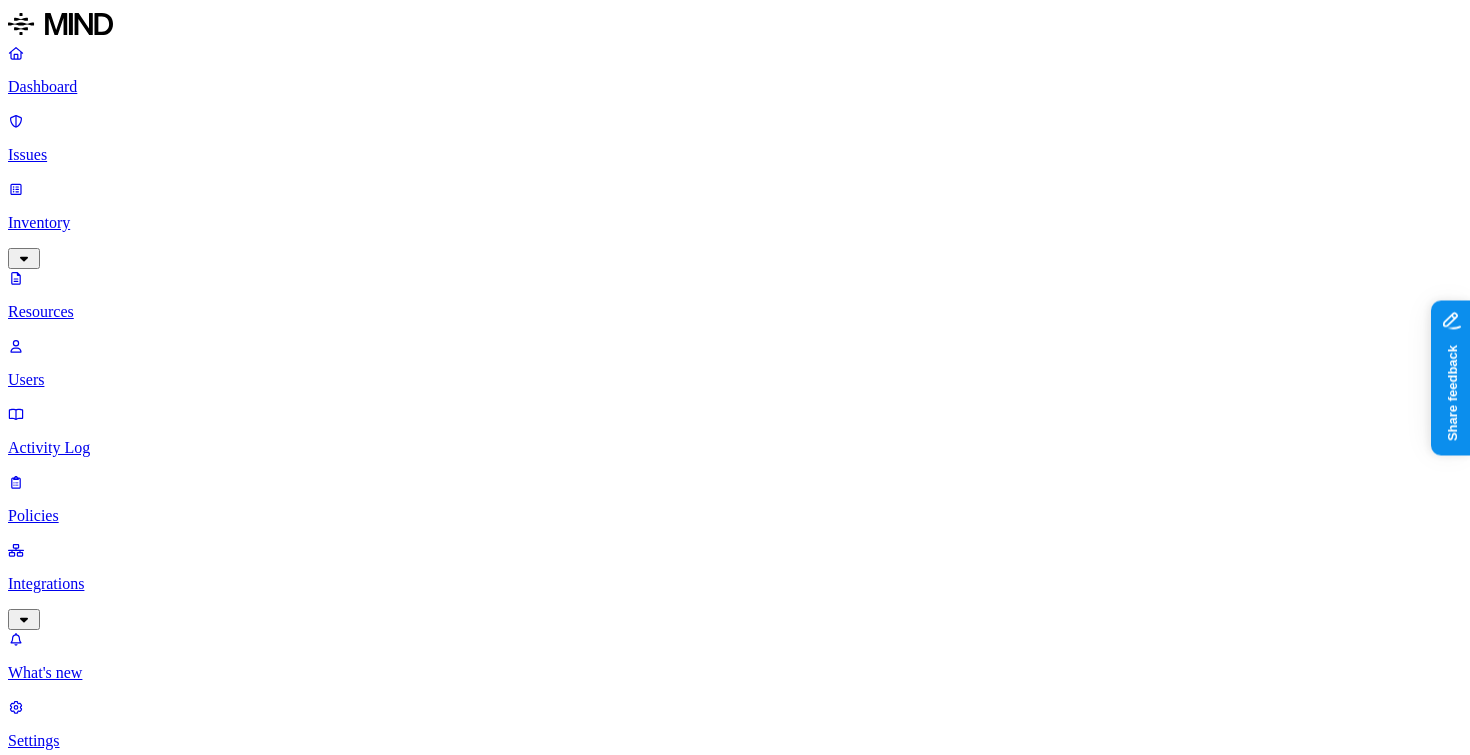 click on "Users" at bounding box center (735, 380) 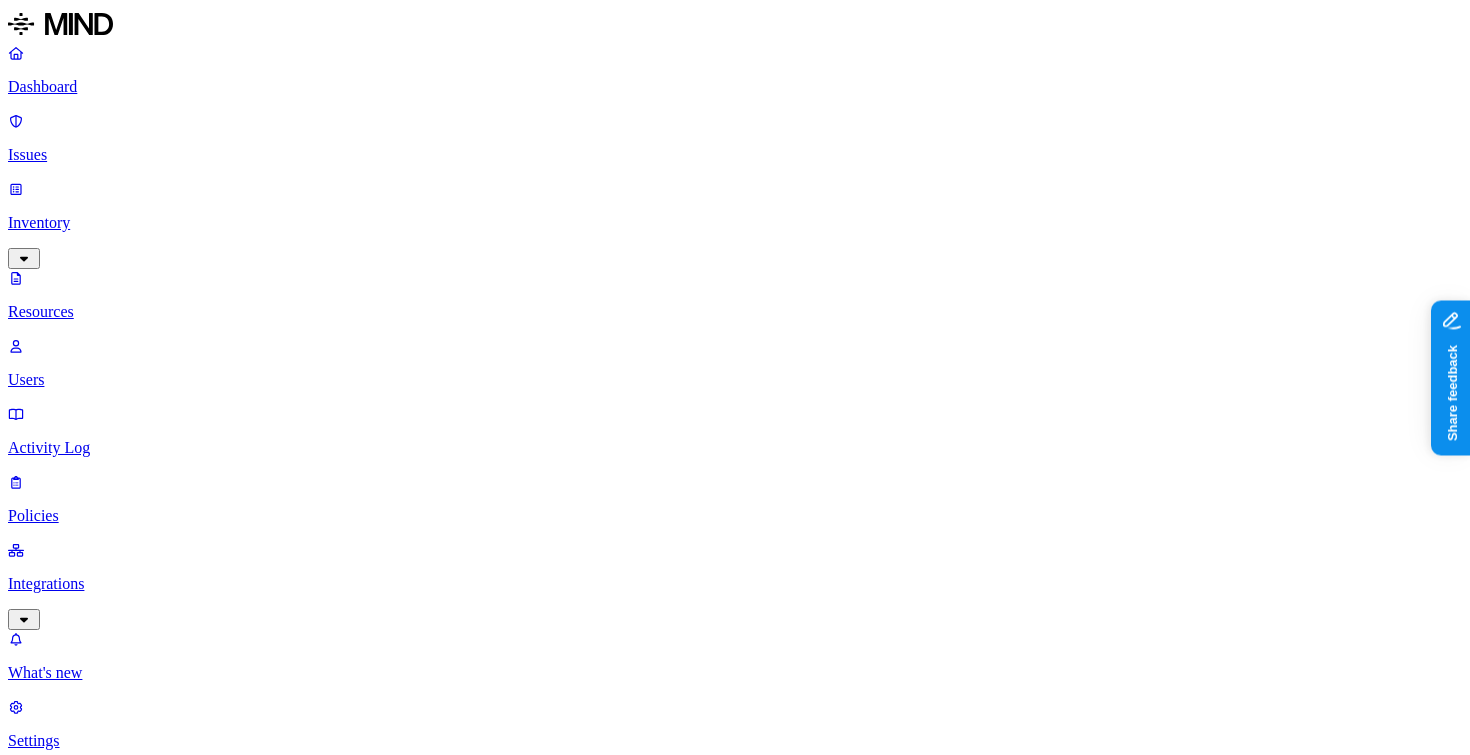 click 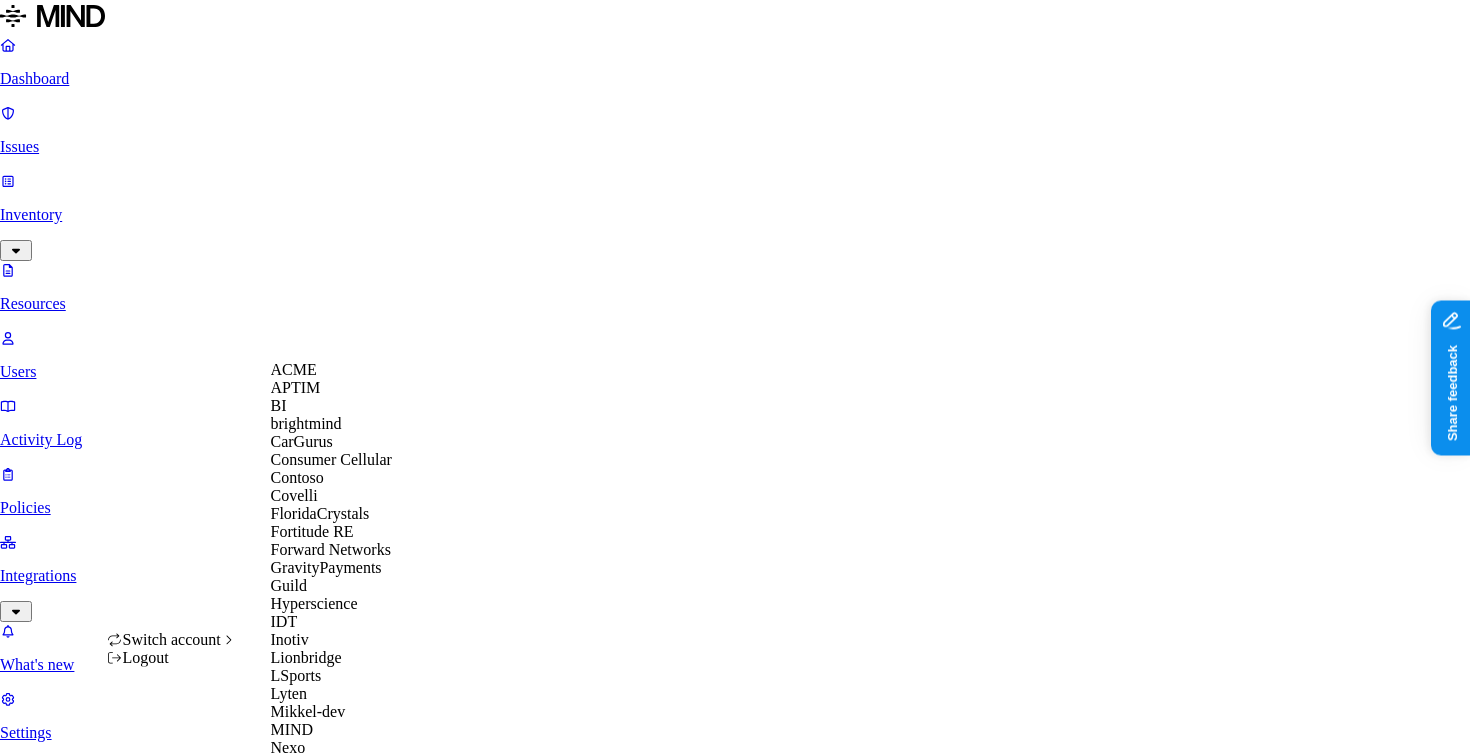 scroll, scrollTop: 756, scrollLeft: 0, axis: vertical 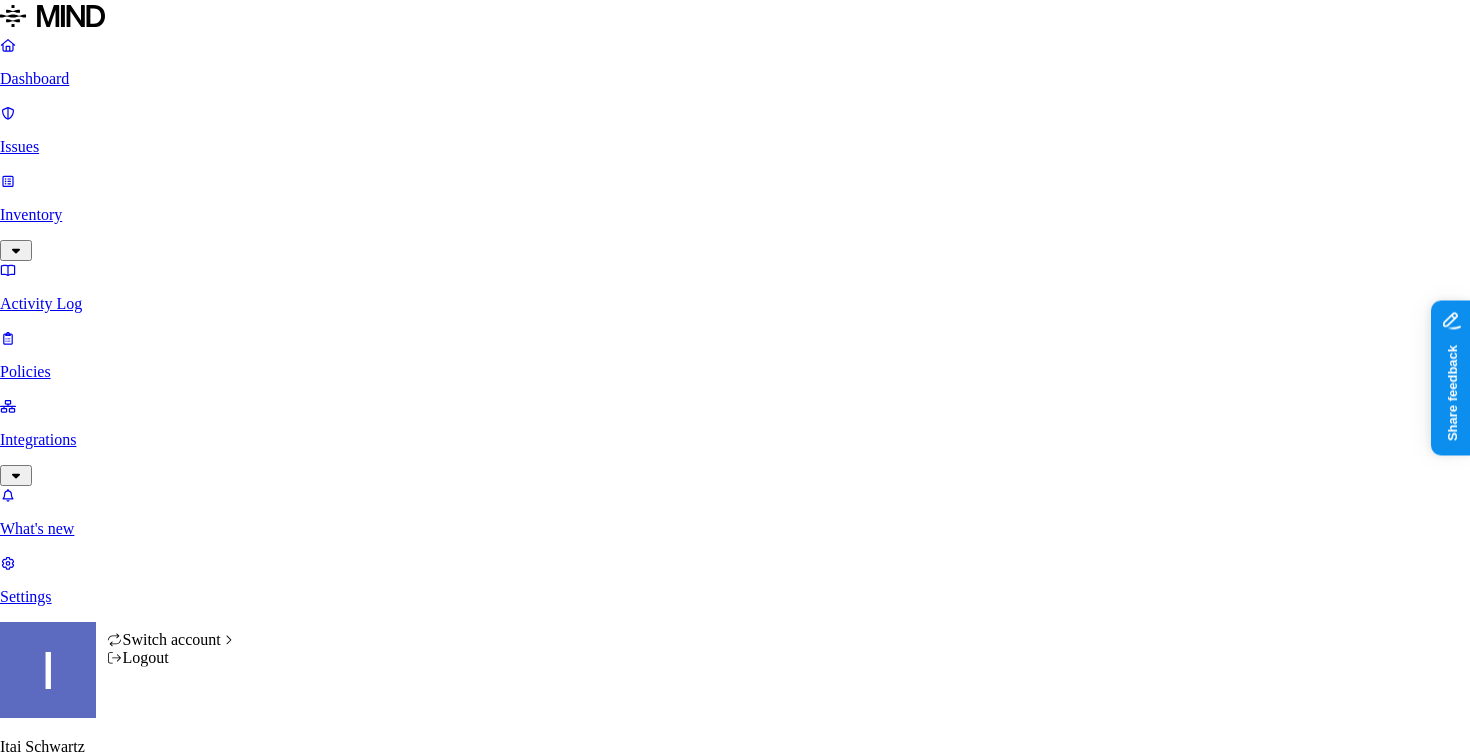 click on "Dashboard Issues Inventory Activity Log Policies Integrations What's new 1 Settings Itai Schwartz ACME Dashboard 8 Discovery Detection Prevention Last update: 01:01 PM Scanned resources 2.72K Resources by integration 1.97K ACME Office365 541 ACME Google Drive 82 MIND ACME 48 ACME Confluence 37 ACME Box 8 ACME onprem file share PII 314 IBAN 272 SSN 38 Person Name 30 Email address 17 Date of birth 3 Individual Taxpayer Identification 2 PCI 117 Credit card 119 Secrets 176 AWS credentials 169 Github credentials 3 Password 2 Encryption Key 1 Other 1.56K Mind Test File 1.54K Source code 10 CUI 4 Bill of materials 3 Collaboration agreement 2 Statement of work 2 Top resources with sensitive data Resource Sensitive records Owner Last access selective + classify trigger try 5.docx AWS credentials 107 IBAN 1 Person Name 1 [FIRST] [LAST] May 1, 2025, 04:56 AM selective + classify trigger try 7.docx AWS credentials 107 IBAN 1 Person Name 1 [FIRST] [LAST] May 1, 2025, 04:56 AM Test audit selective 2.docx 107 IBAN 1 1" at bounding box center [735, 2431] 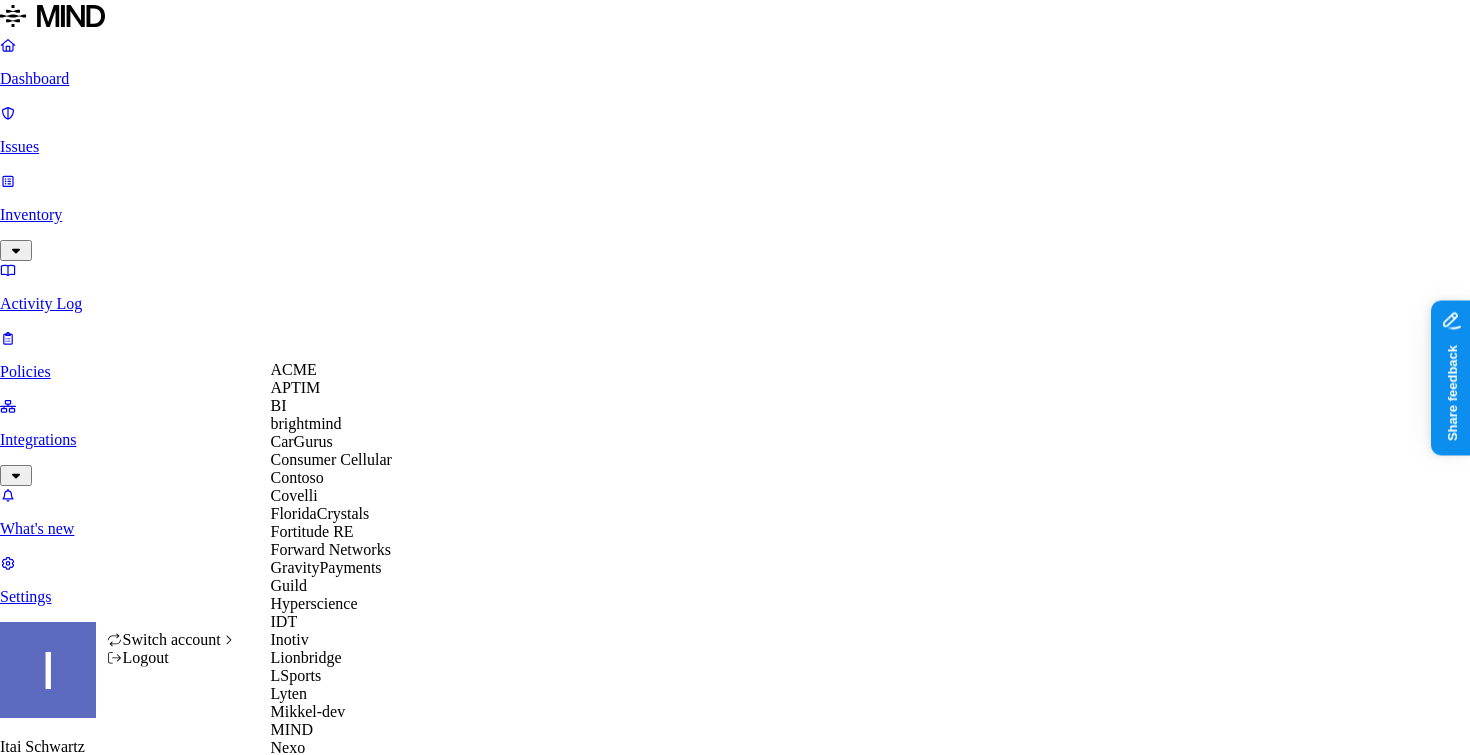 scroll, scrollTop: 992, scrollLeft: 0, axis: vertical 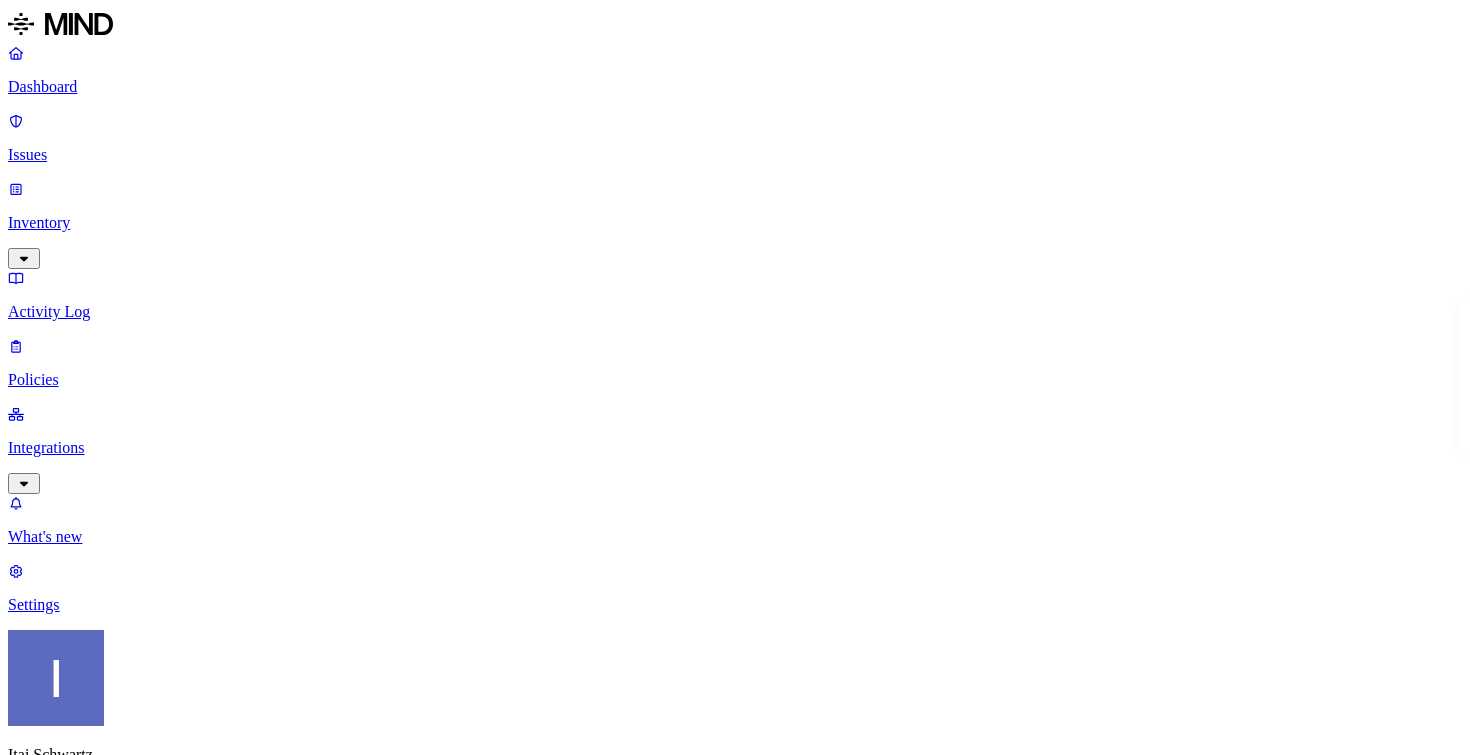 click on "Integrations" at bounding box center [735, 448] 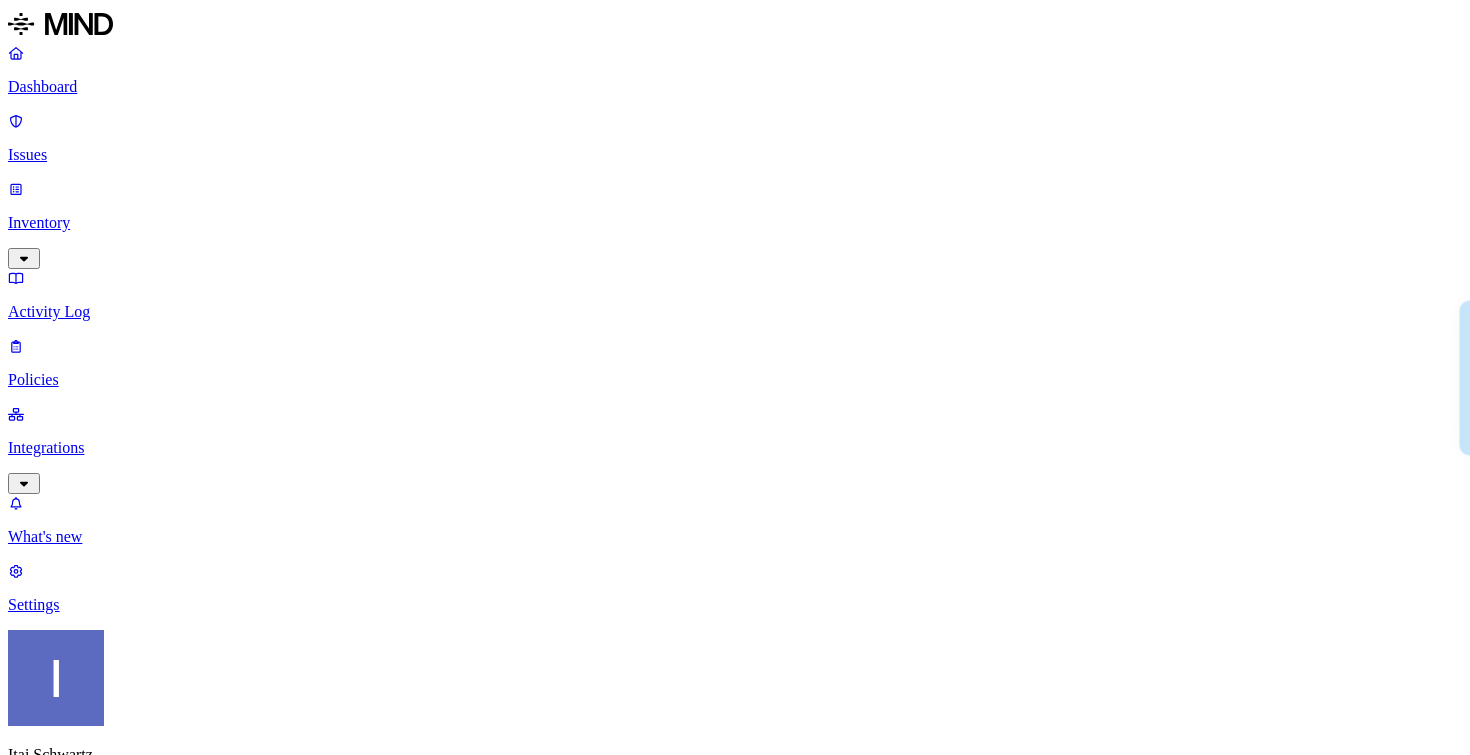 scroll, scrollTop: 0, scrollLeft: 0, axis: both 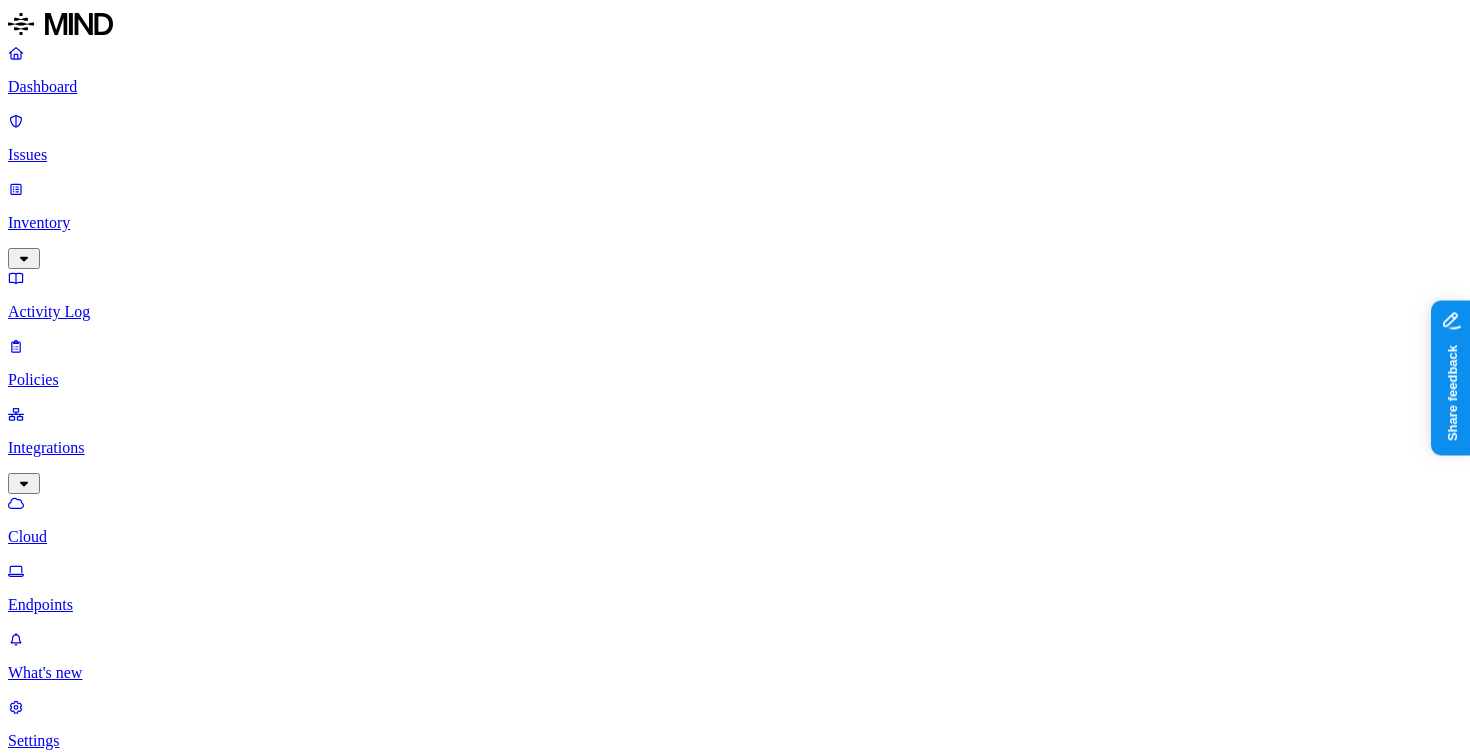 click on "Endpoints" at bounding box center [735, 588] 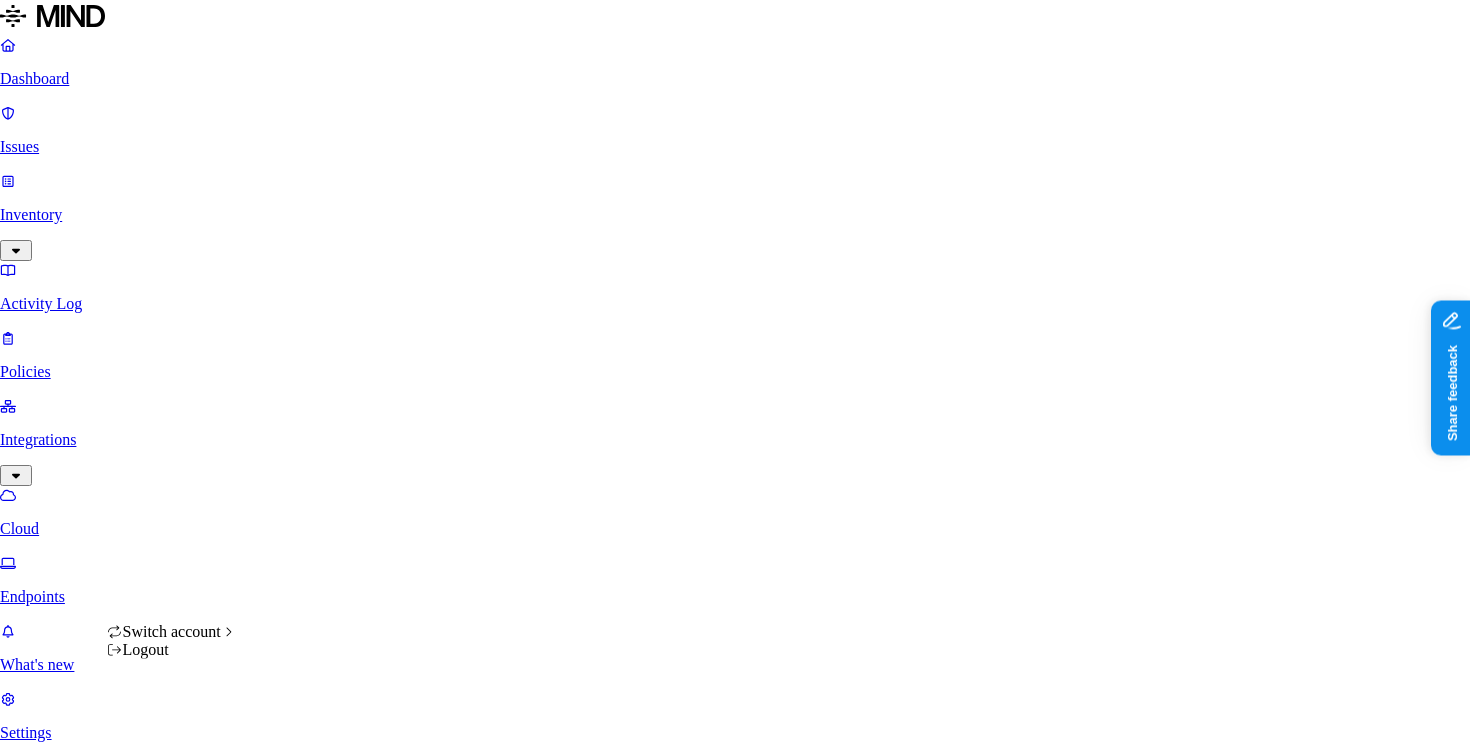 click on "Dashboard Issues Inventory Activity Log Policies Integrations Cloud Endpoints What's new 1 Settings Itai Schwartz Southern Illinois Health Endpoints Deploy Deployment status Agent status Browser Last seen 3 Endpoints Hostname Deployment status Agent status Browsers Users Last seen Agent version p202204884 Deployed Offline Joshua.Hilton@sih.net Aug 1, 2025, 11:17 PM 1.230.26 p202204873 Deployed Offline – Jul 30, 2025, 10:04 PM 1.230.26 p202205390 Deployed Offline Joshua.Hilton@sih.net Jul 29, 2025, 10:56 PM v1.228.29
Switch account Logout" at bounding box center [735, 658] 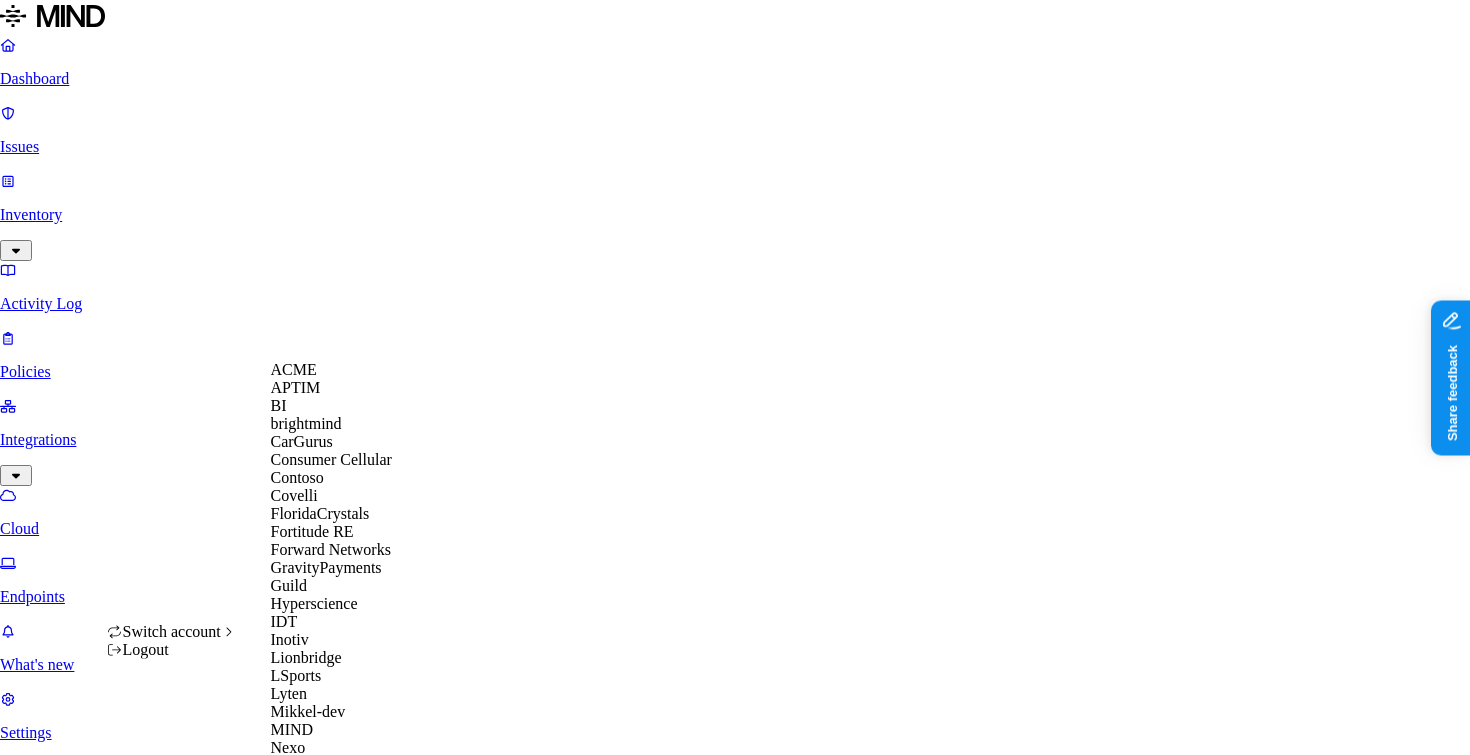 scroll, scrollTop: 992, scrollLeft: 0, axis: vertical 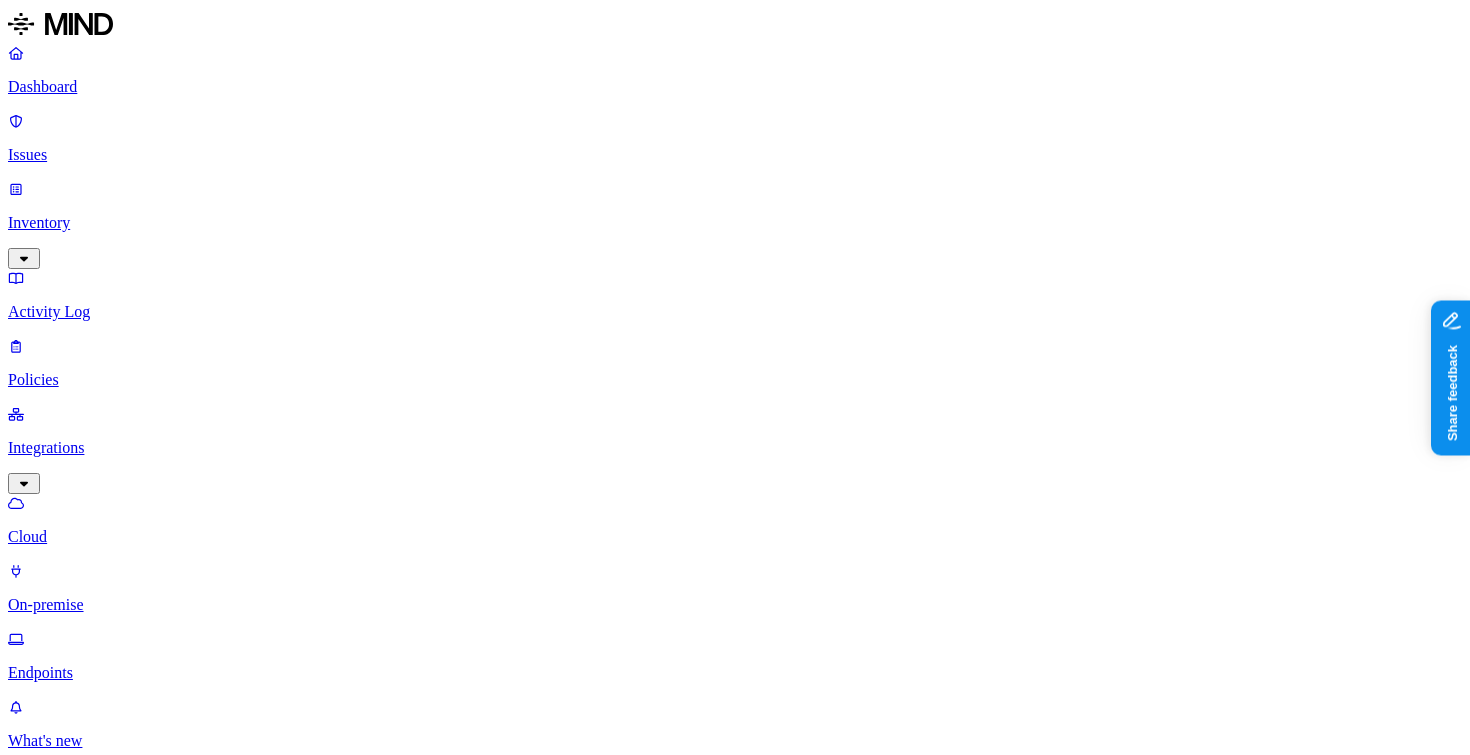 click on "Issues" at bounding box center (735, 155) 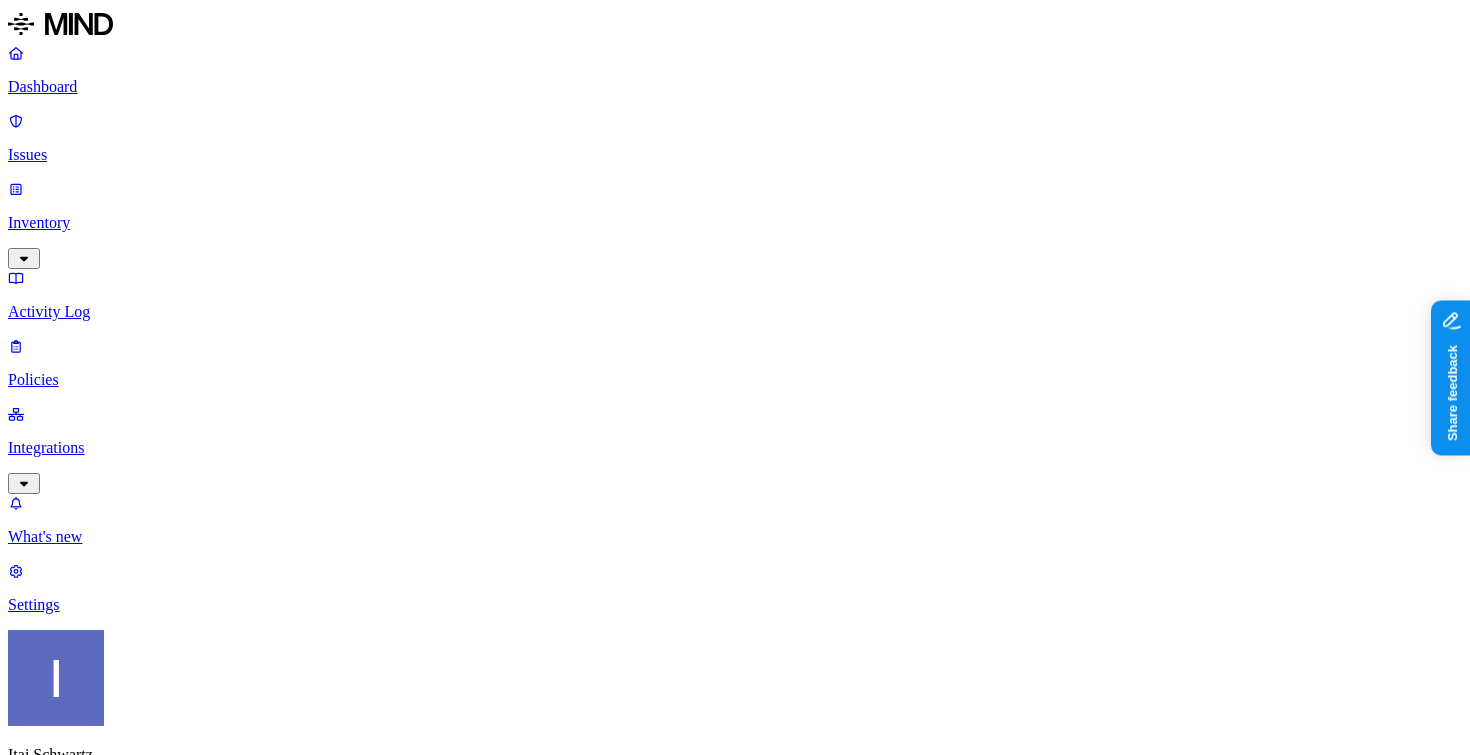 scroll, scrollTop: 0, scrollLeft: 0, axis: both 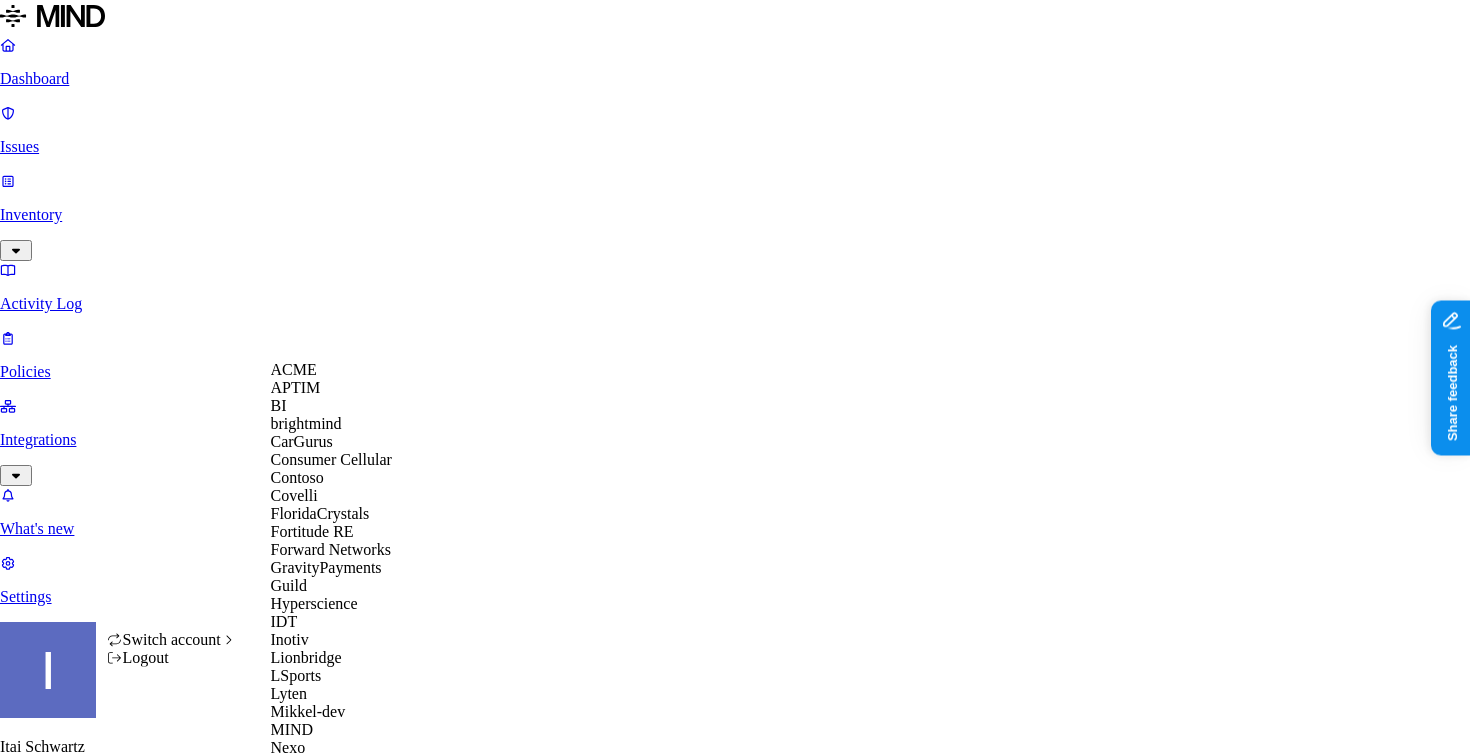 click on "ACME" at bounding box center (348, 370) 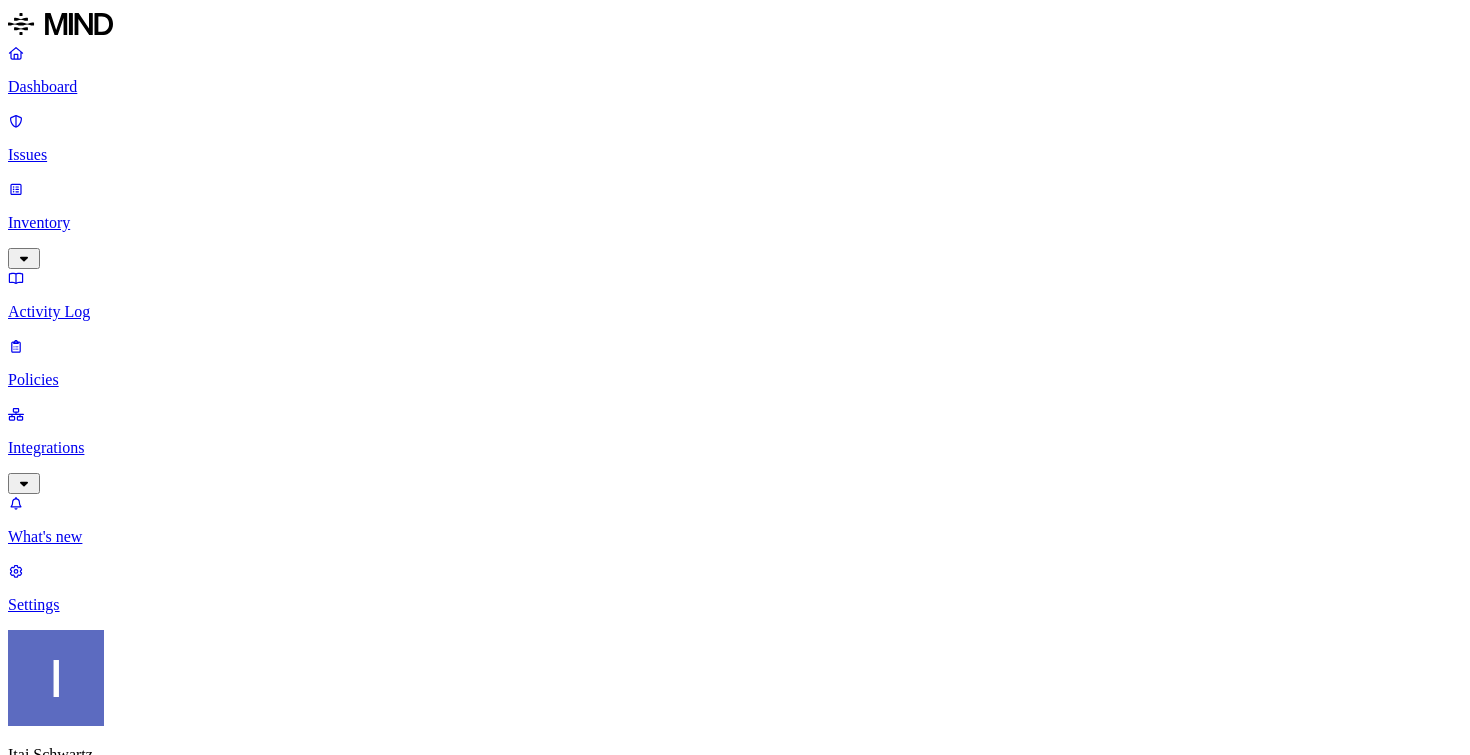 scroll, scrollTop: 0, scrollLeft: 0, axis: both 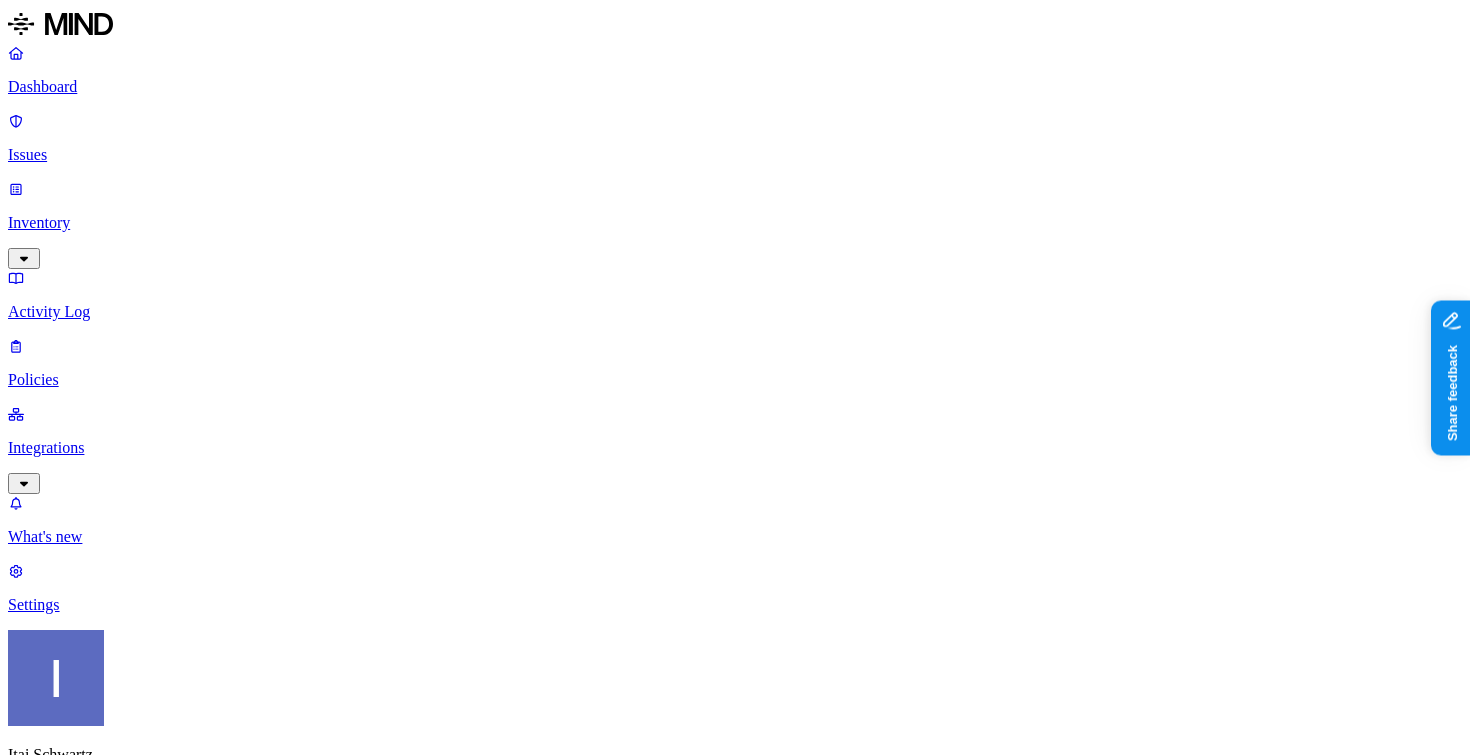 click on "High" at bounding box center (395, 1776) 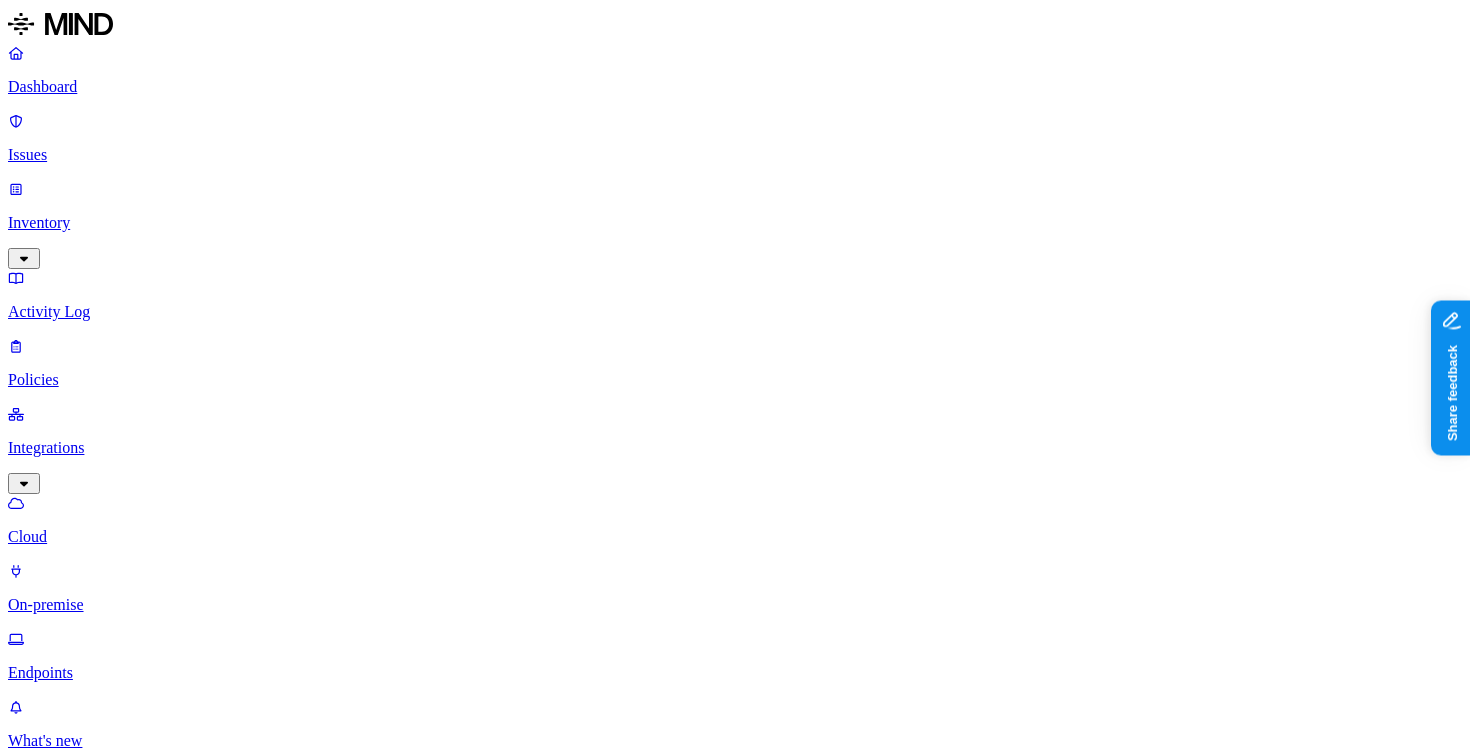 click on "Cloud" at bounding box center [735, 520] 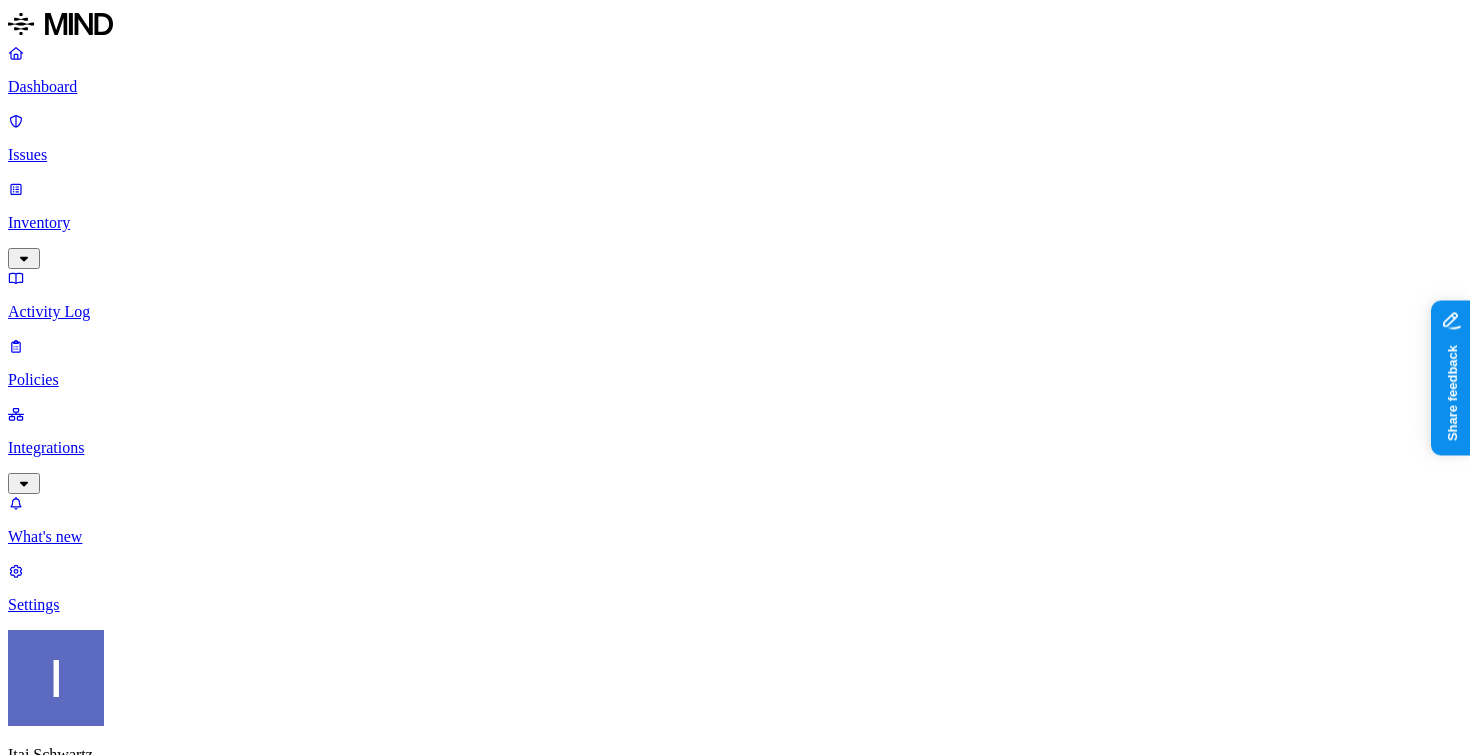 click at bounding box center [94, 3240] 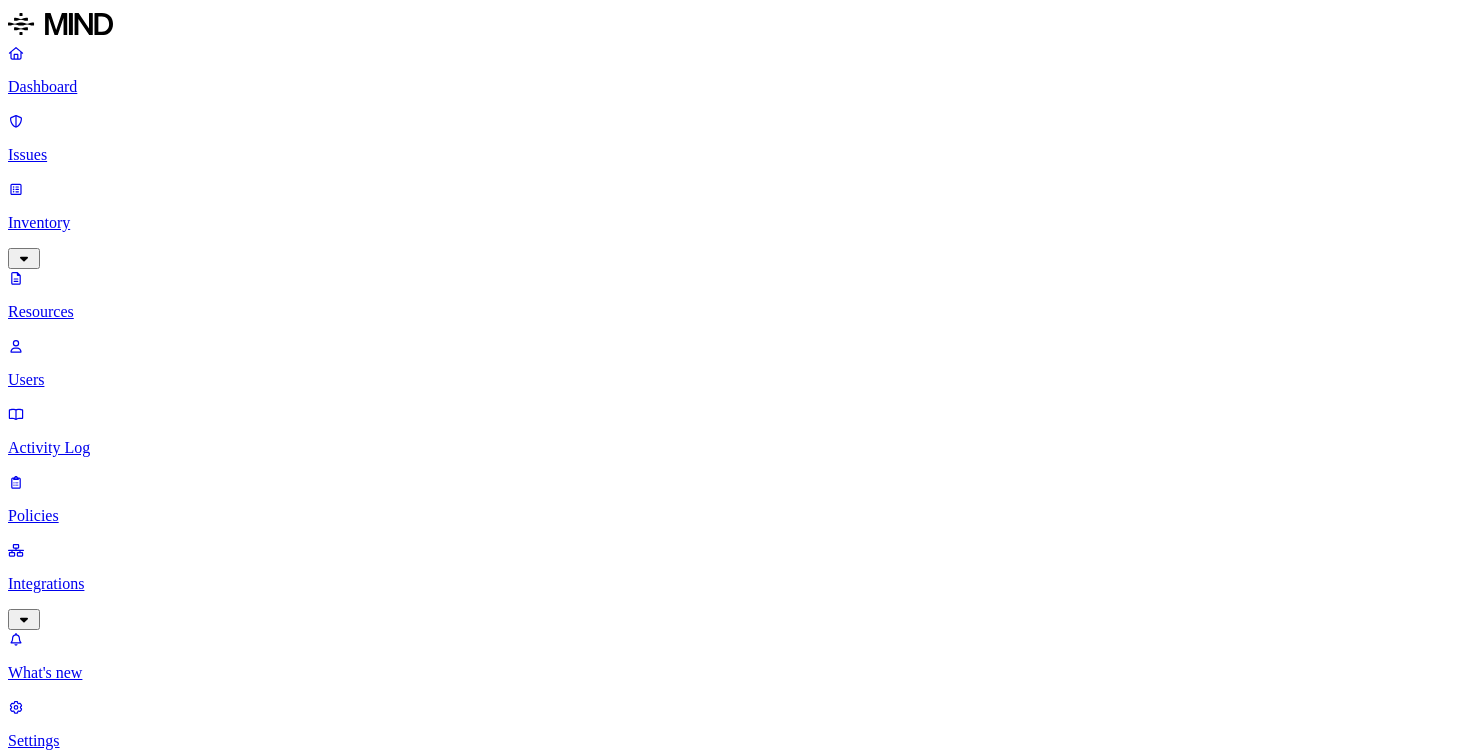 scroll, scrollTop: 0, scrollLeft: 0, axis: both 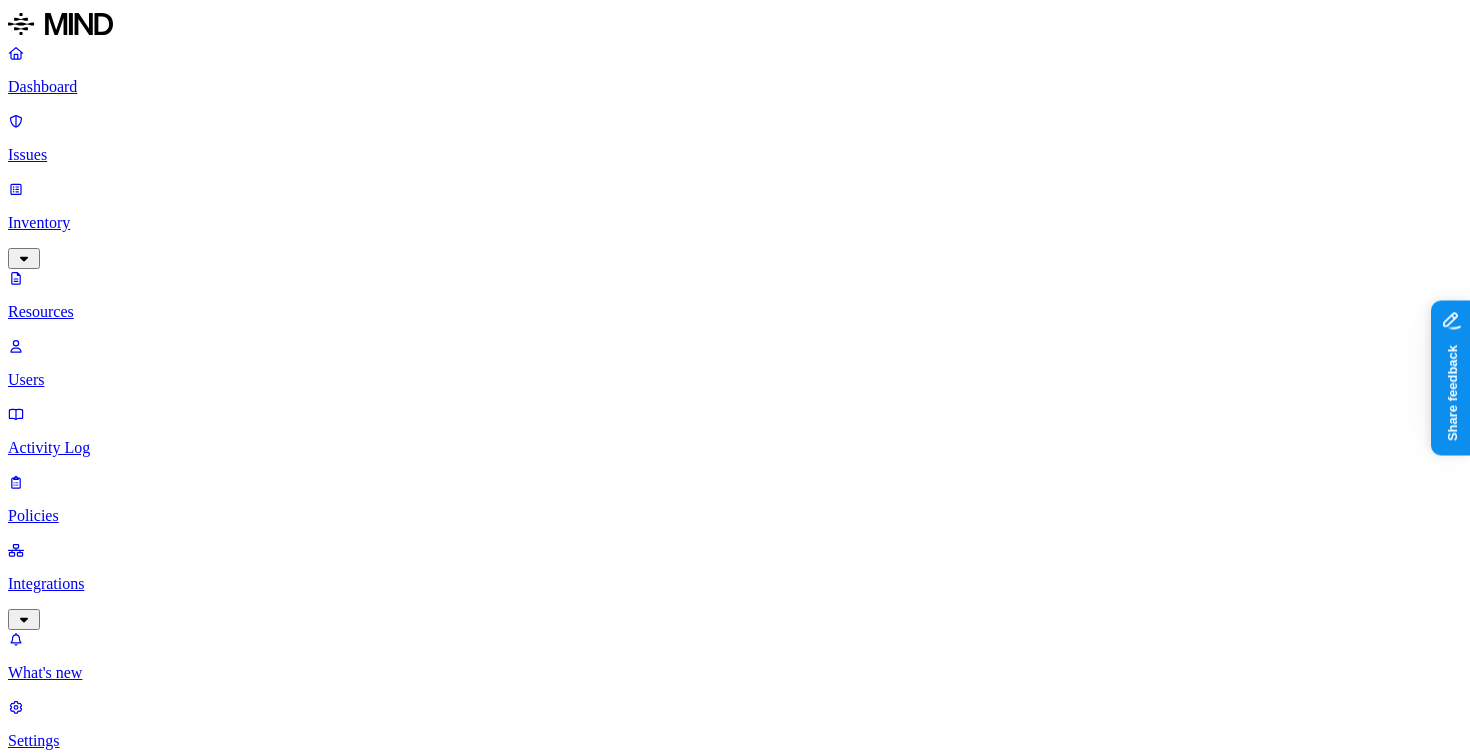 click on "Dashboard" at bounding box center [735, 87] 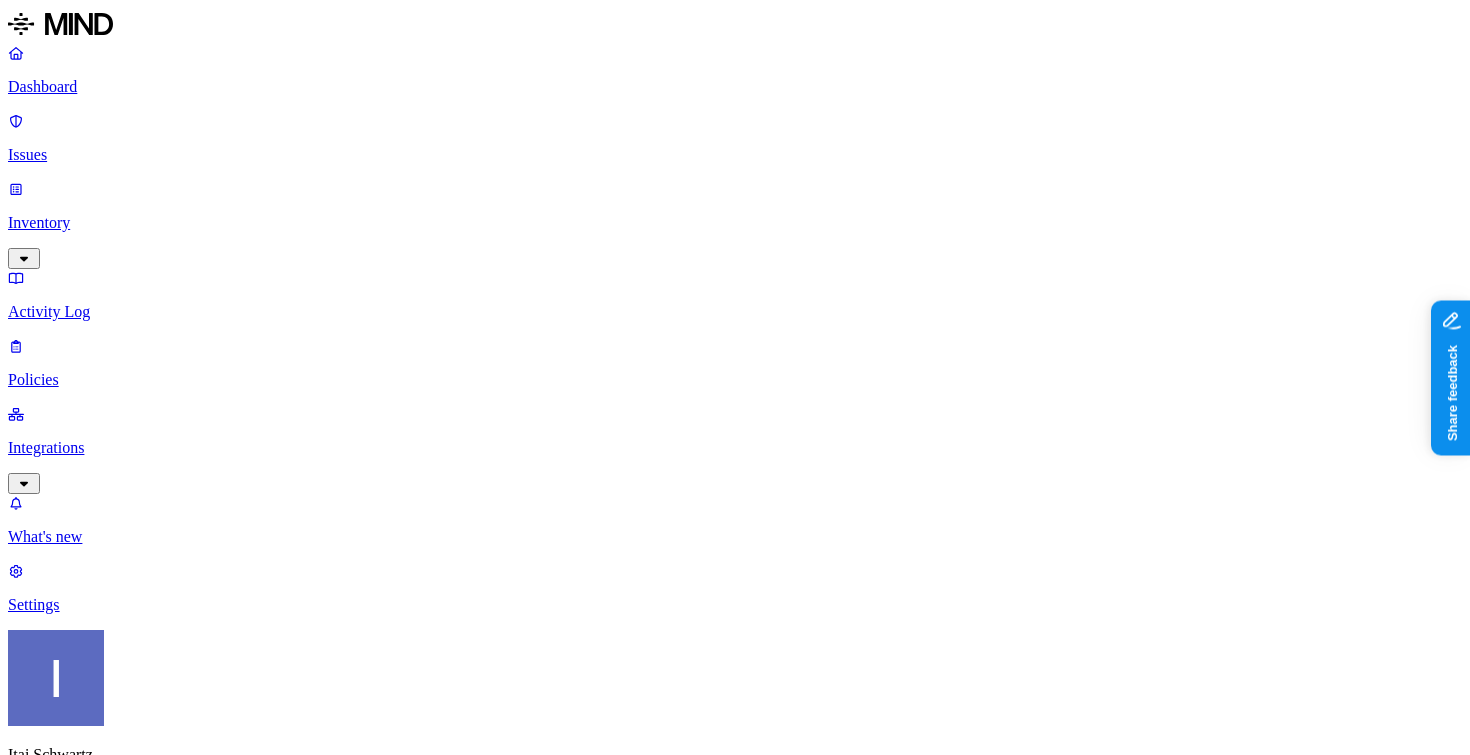 click on "227K" at bounding box center [755, 1146] 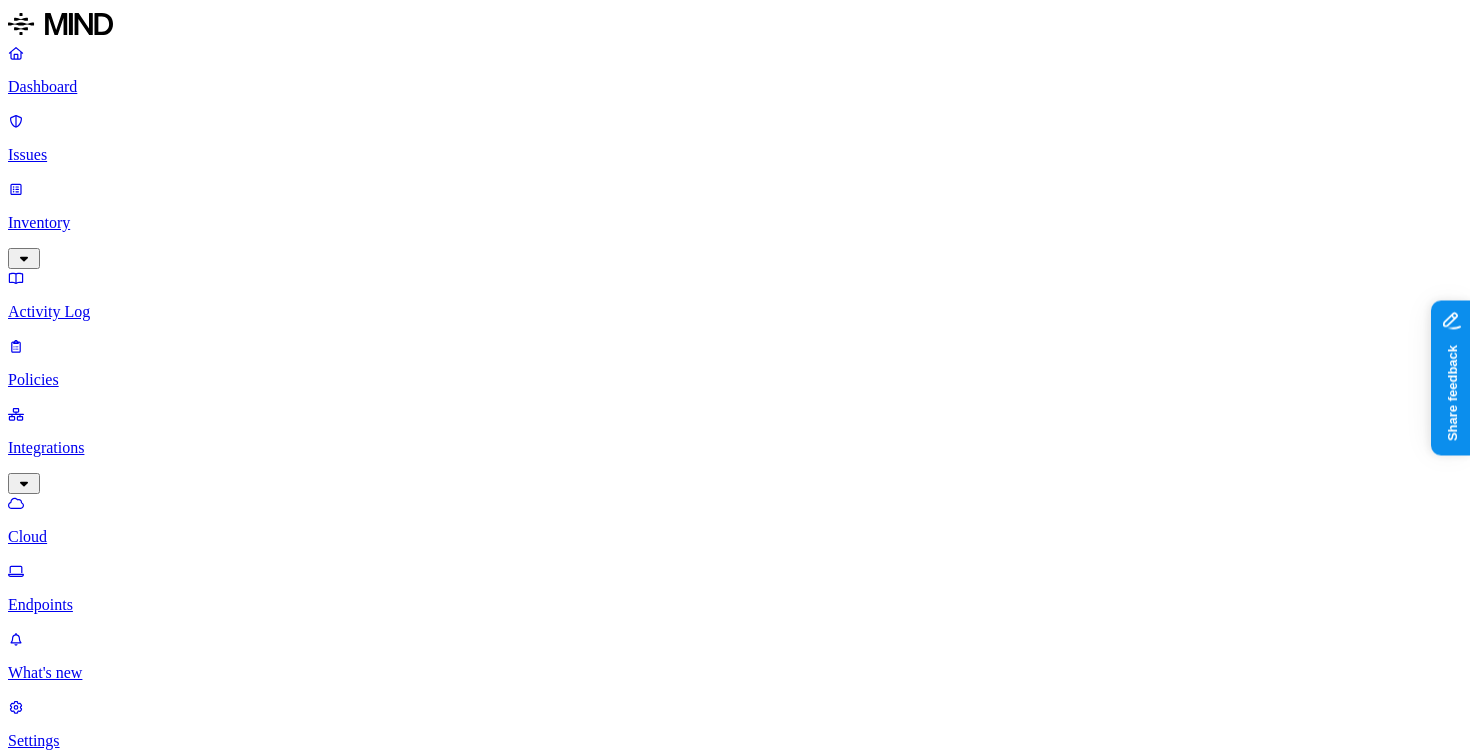click on "Policies" at bounding box center (735, 363) 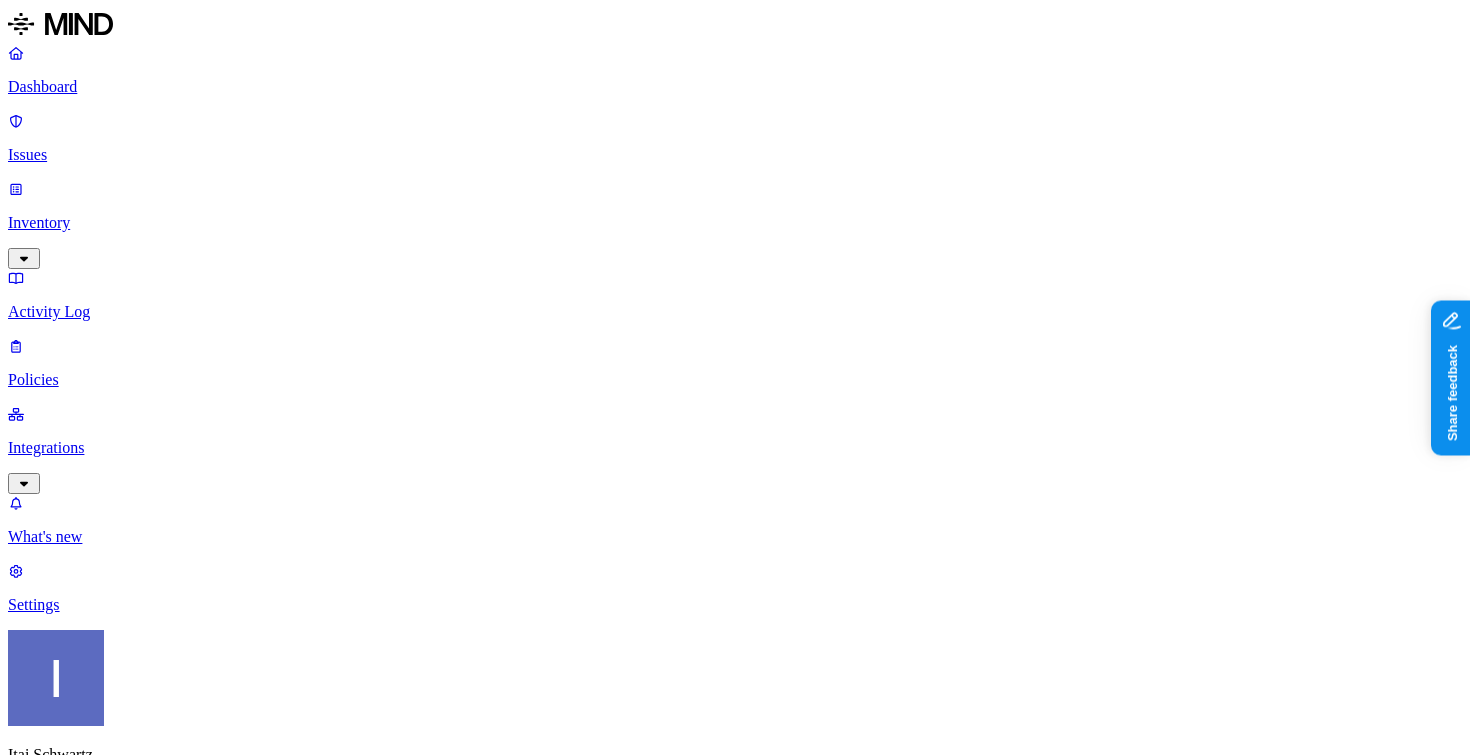 click on "Create Policy" at bounding box center [63, 912] 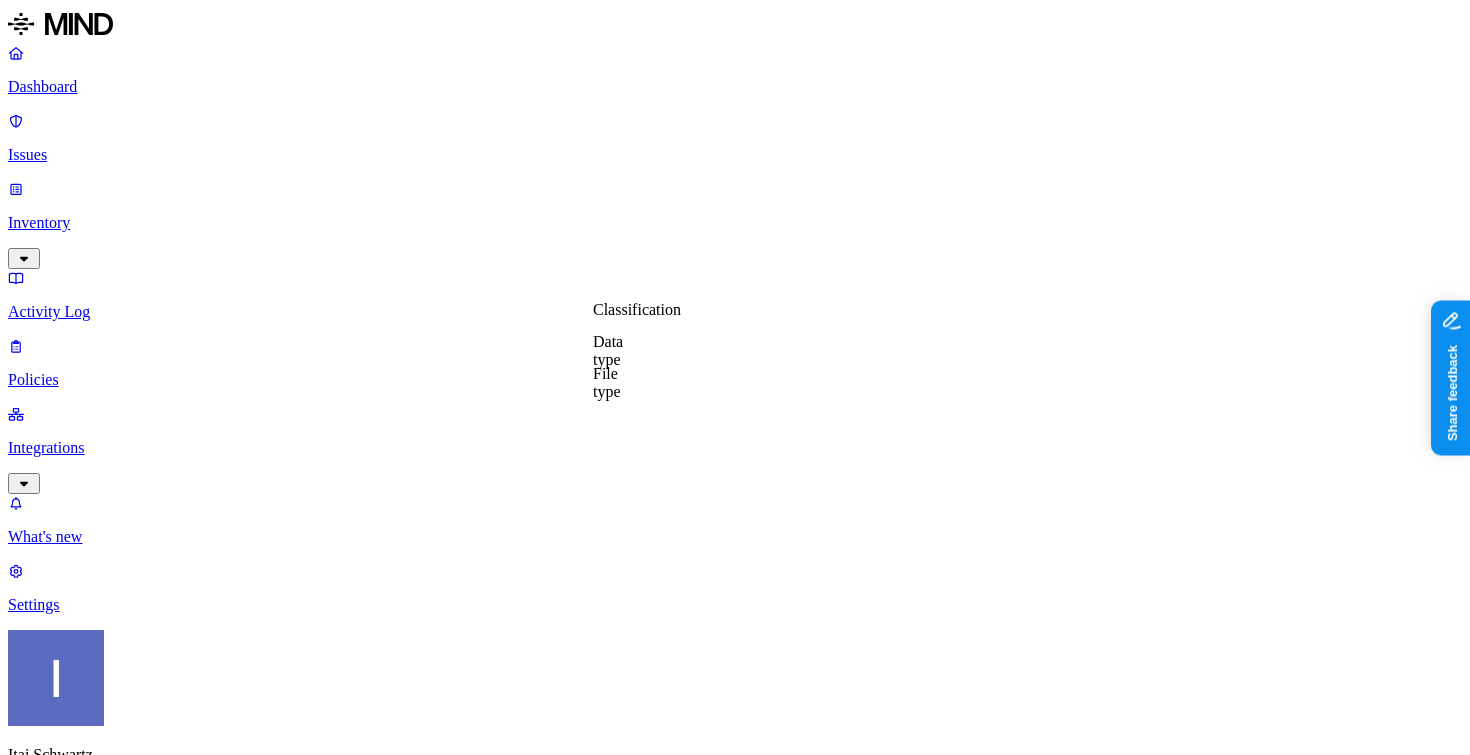 click on "File type" at bounding box center (607, 382) 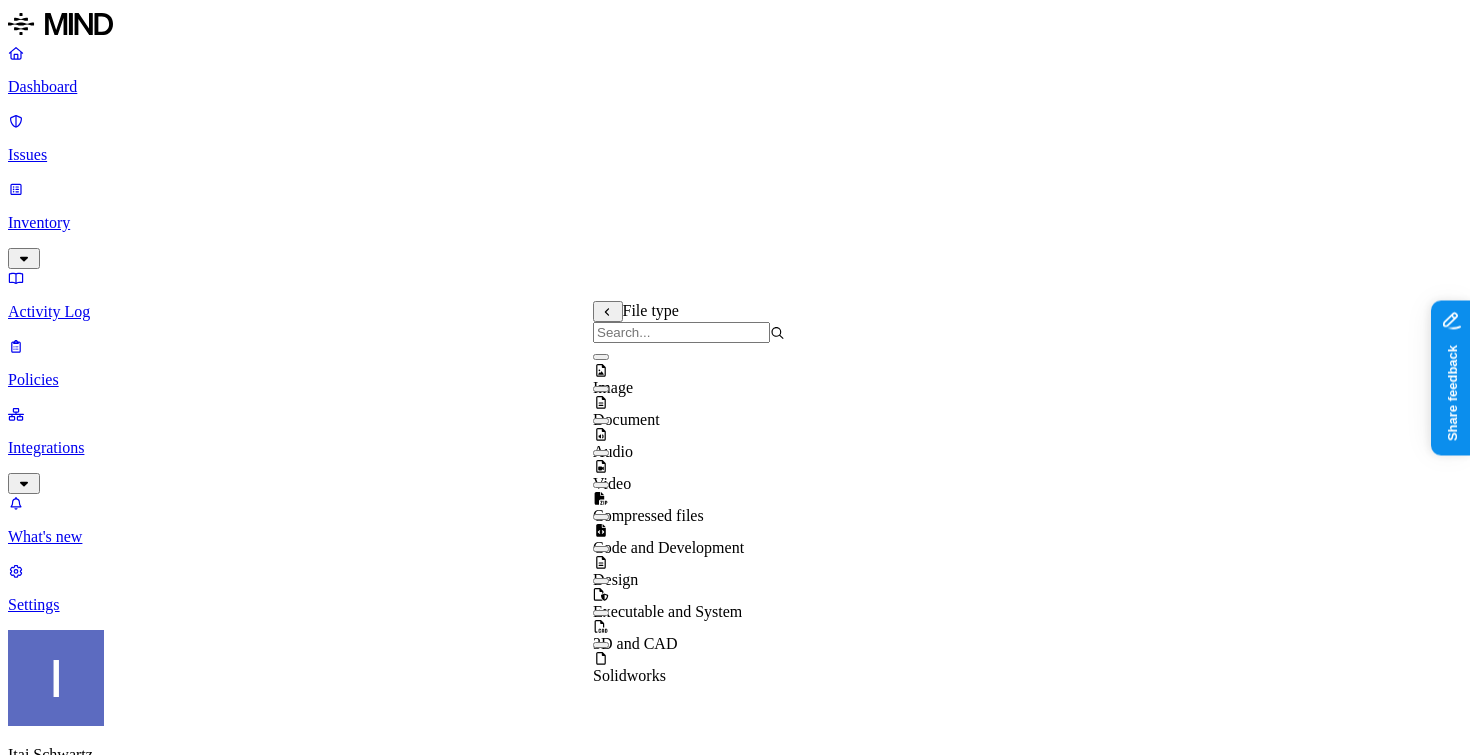 click at bounding box center [681, 332] 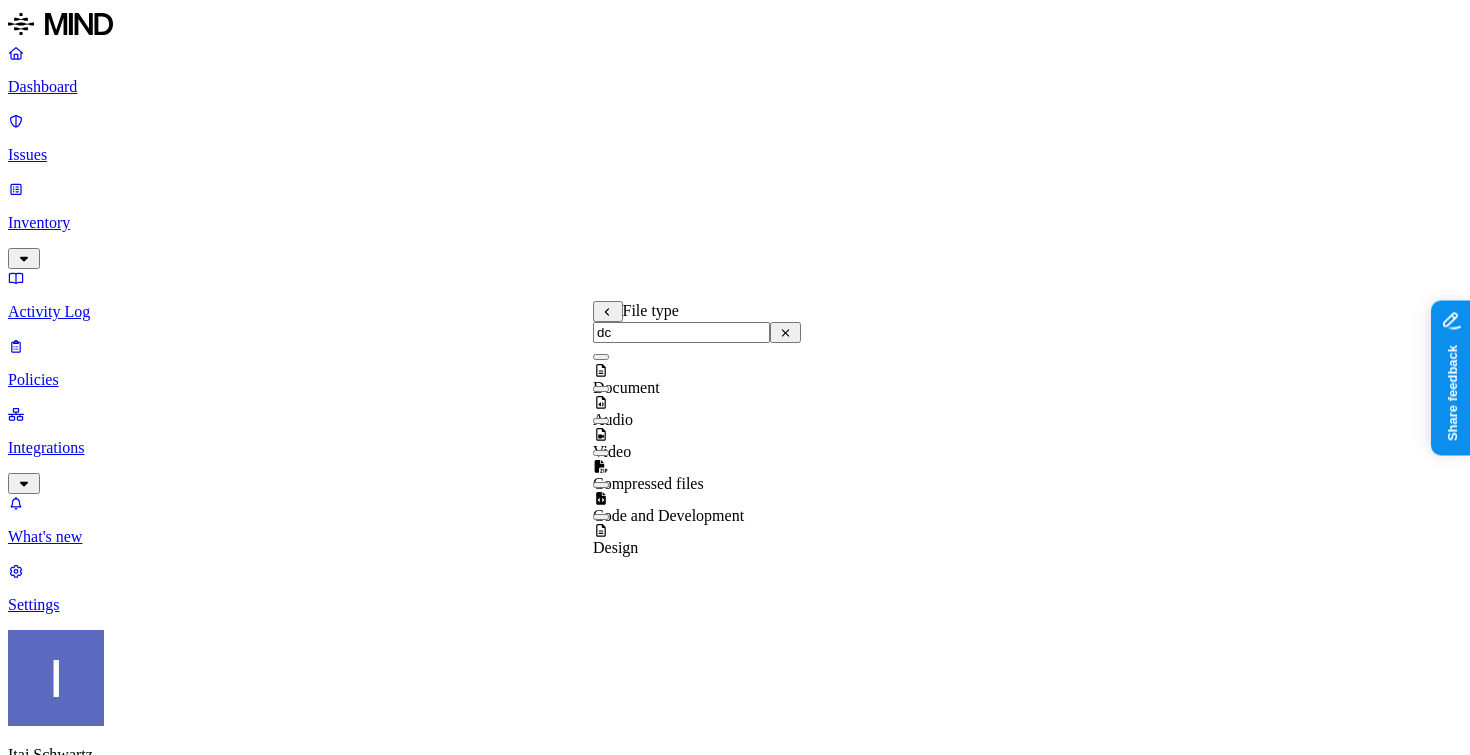 type on "d" 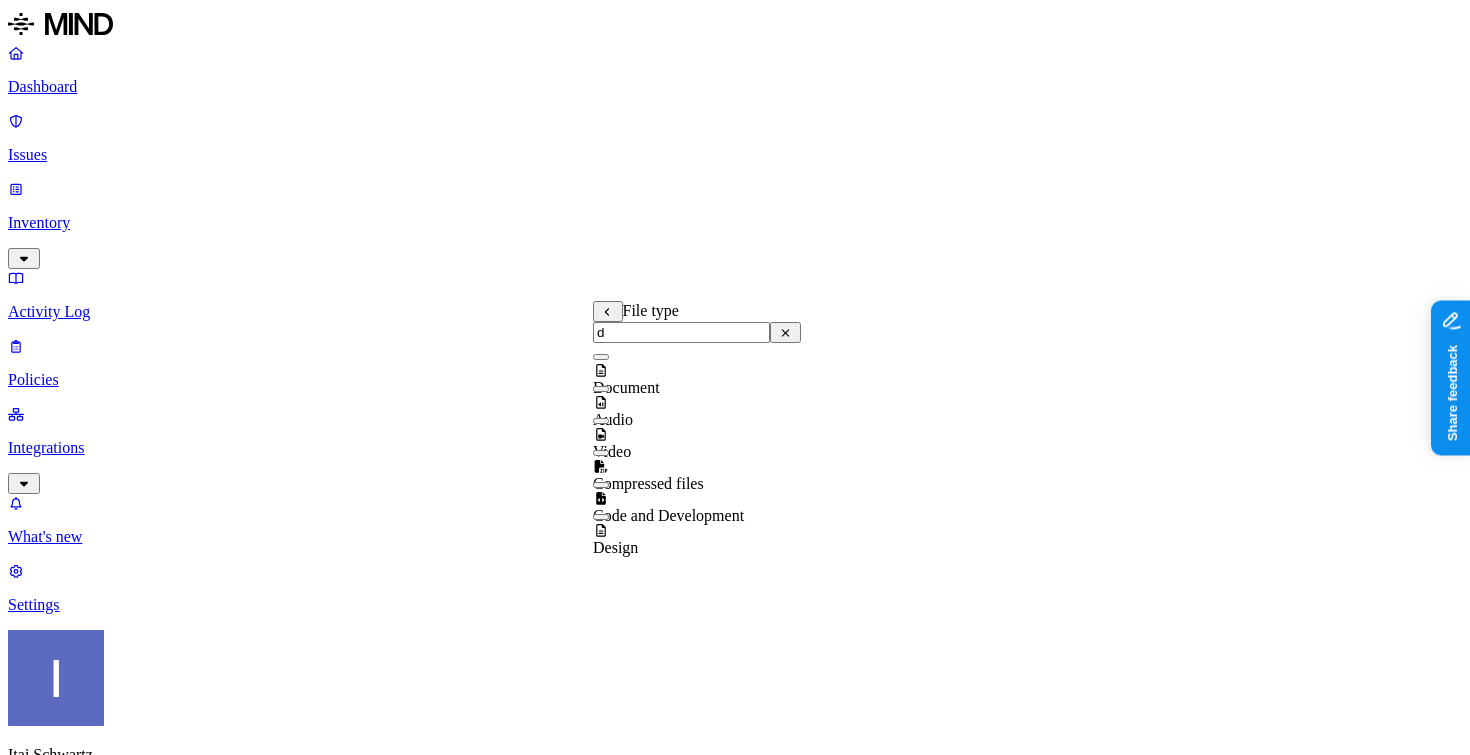type 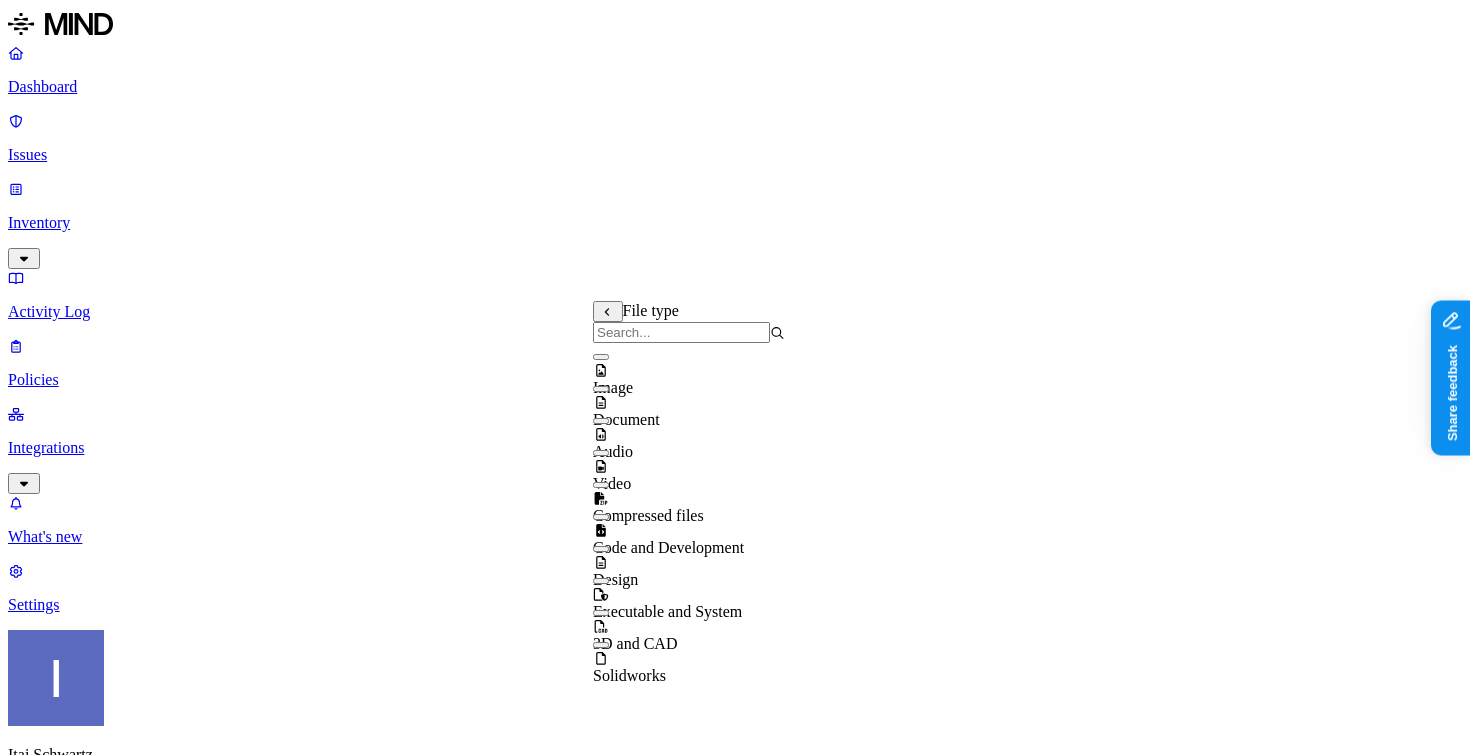 scroll, scrollTop: 32, scrollLeft: 0, axis: vertical 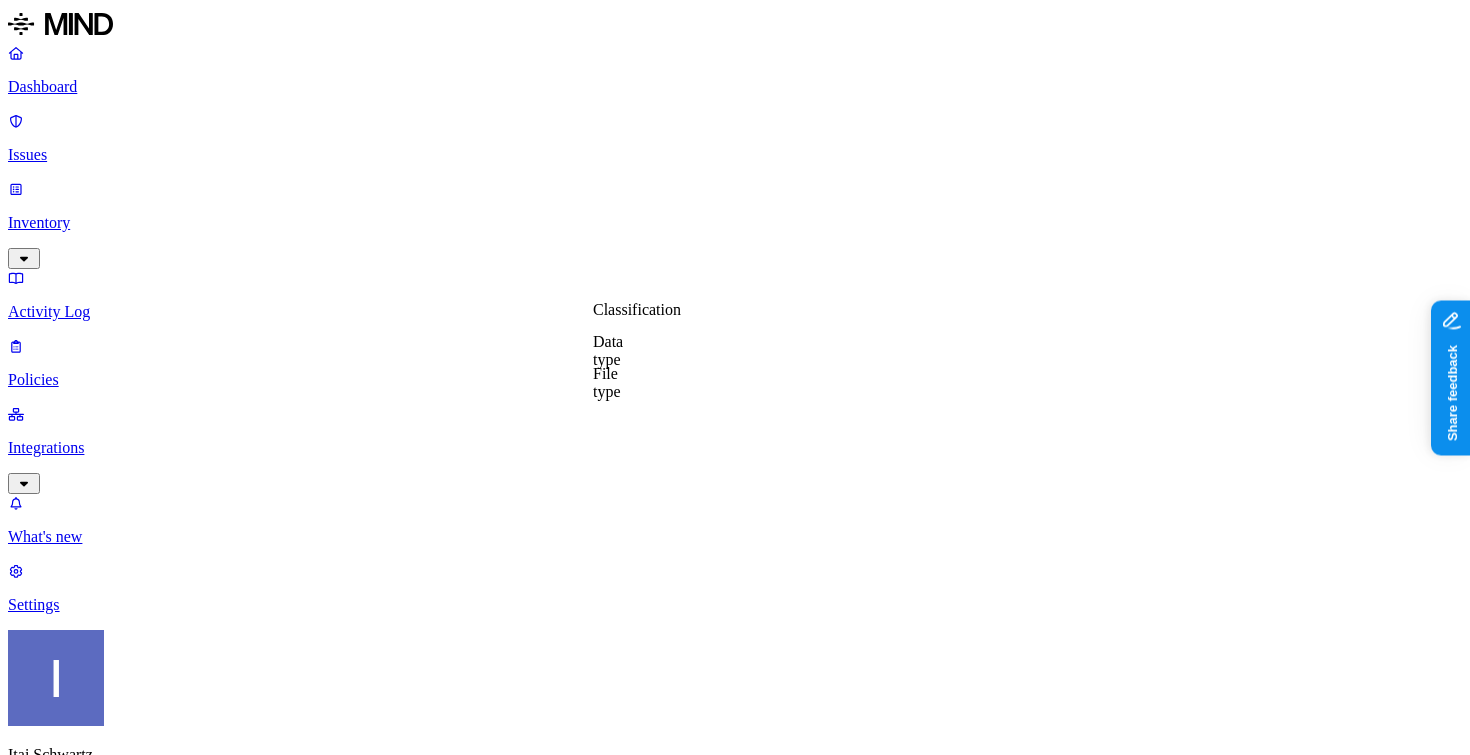 click on "New policy Policy name   Severity Select severity Low Medium High Critical   Description (Optional) Policy type Exfiltration Prevent sensitive data uploads Endpoint Exposure Detect sensitive data exposure Cloud Condition Define the data attributes, exfiltration destinations, and users that should trigger the policy.  By default, the policy will be triggered by any data uploaded to any destination by any user. For more details on condition guidelines, please refer to the   documentation DATA Any UPLOAD Anywhere BY USER Anyone Action Default action Default action for all users and groups who violate the policy. Block with override BlockDeny all uploads. Block with overrideDeny all uploads with an option to upload anyway. MonitorAllow uploads and create a new issue. AllowAllow all uploads. Exceptions You can add exceptions for specific users or groups. Exceptions are evaluated from the top. Add Exception Notifications Method None None Automate remediation When issue is detected No action  No action  Cancel" at bounding box center (735, 1473) 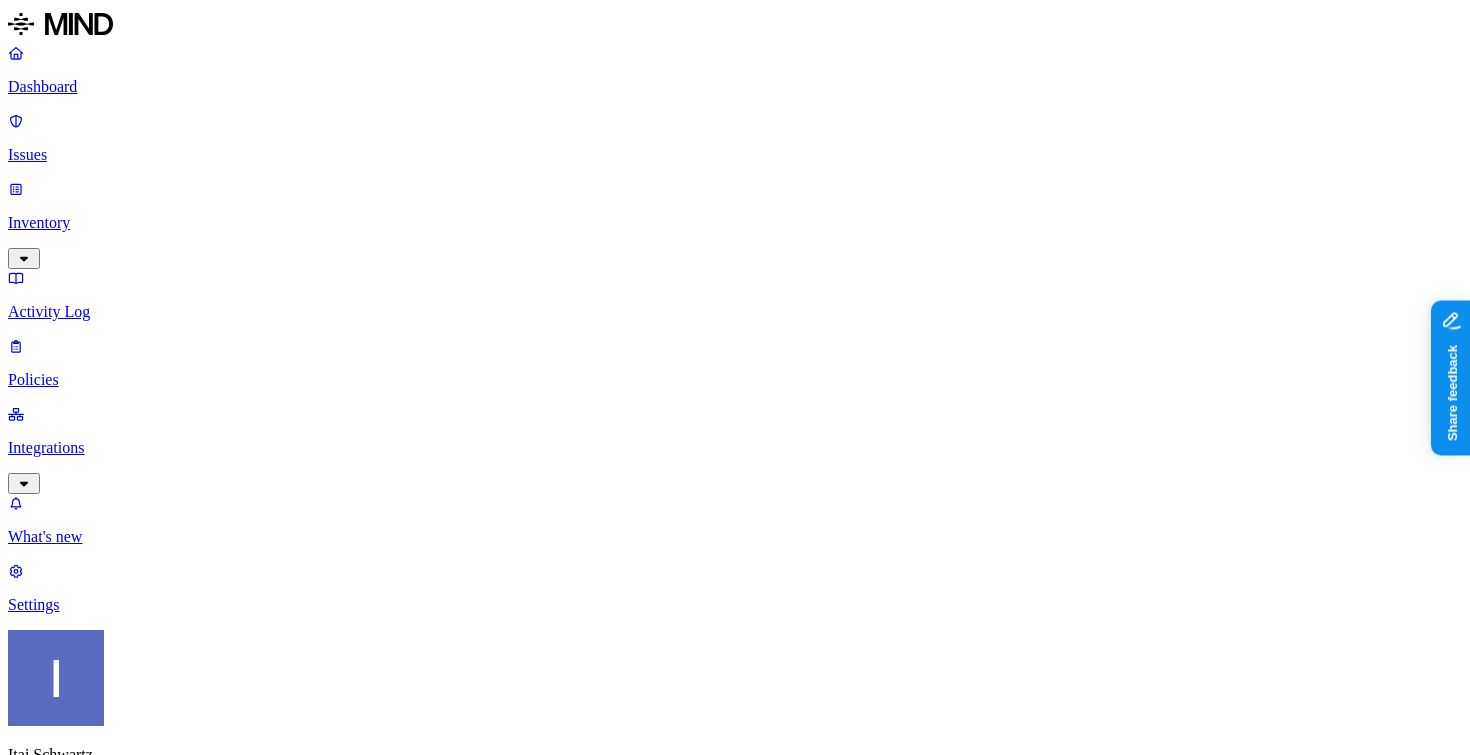 scroll, scrollTop: 216, scrollLeft: 0, axis: vertical 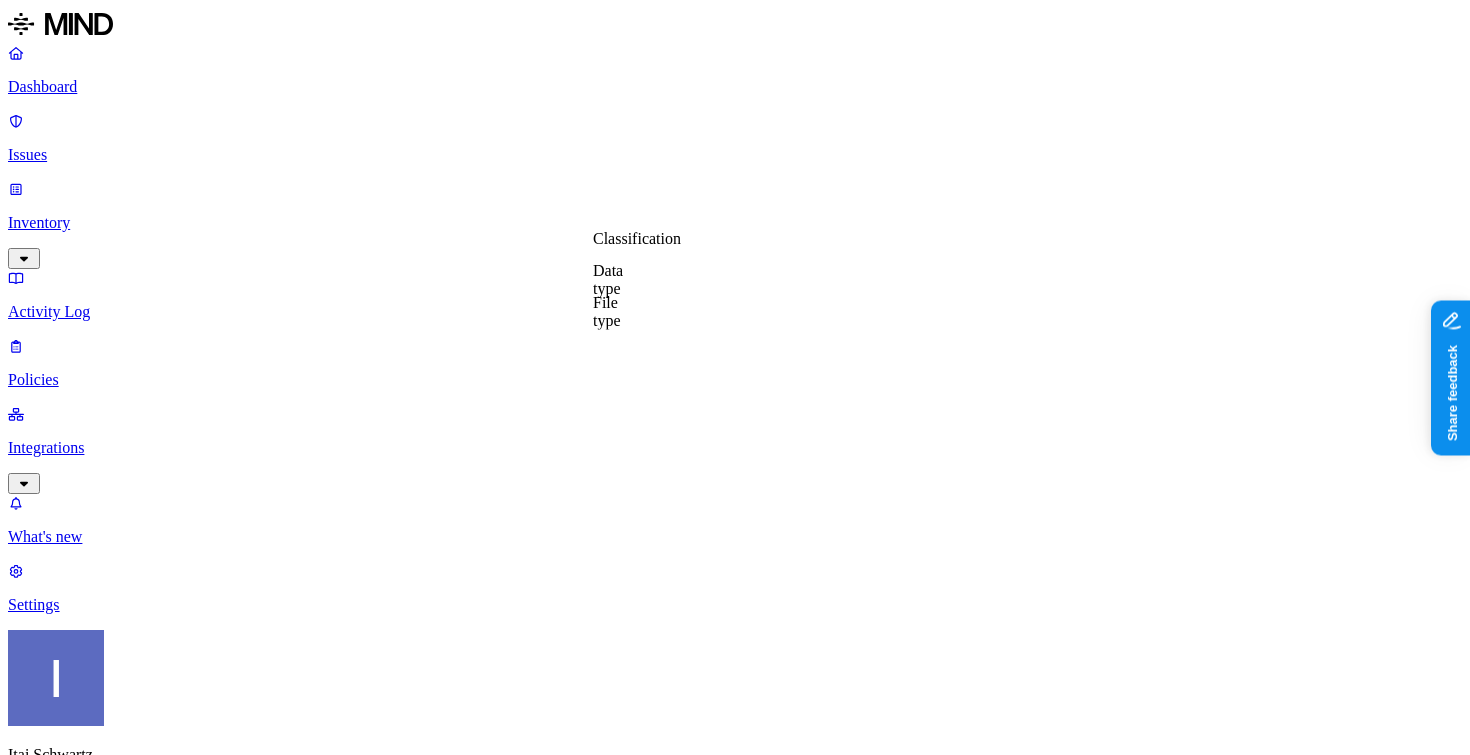 click on "File type" at bounding box center (607, 311) 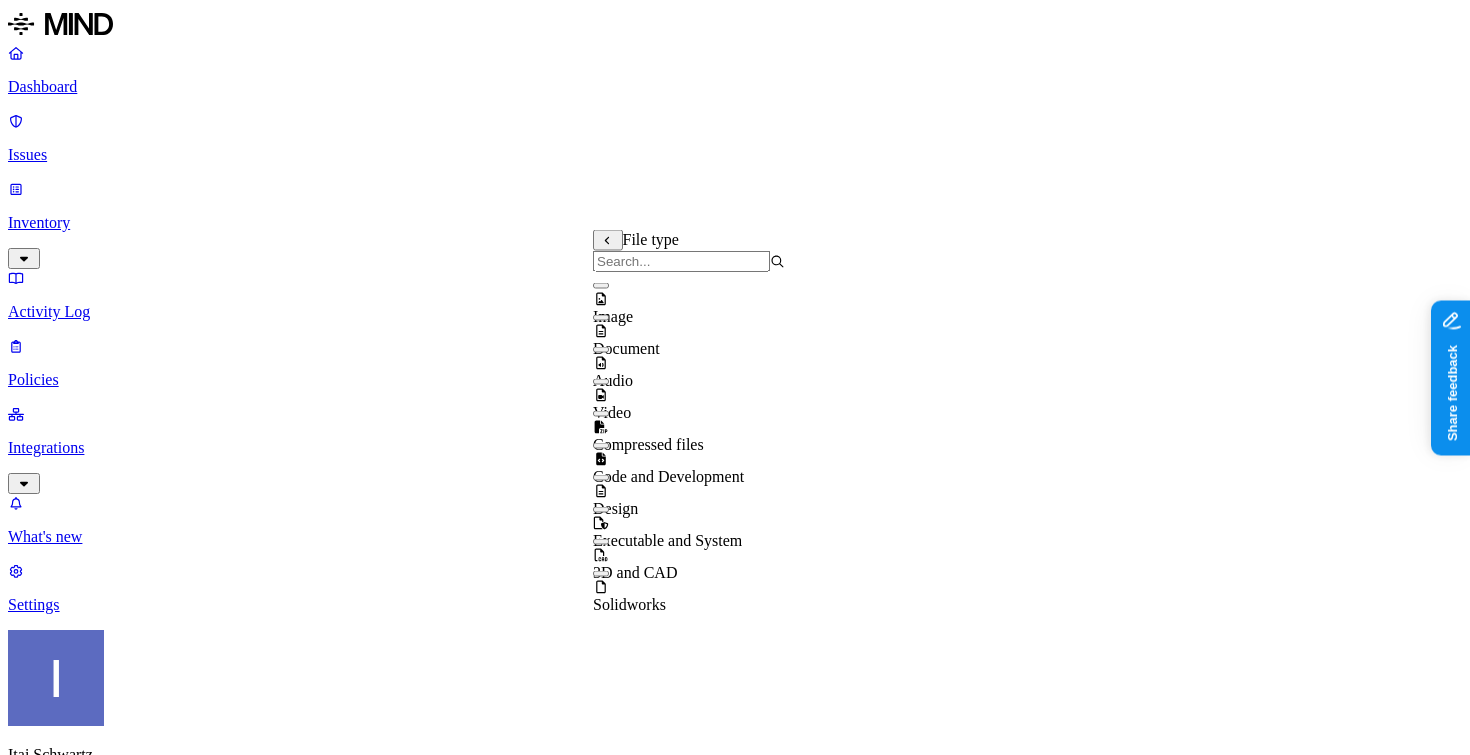 scroll, scrollTop: 32, scrollLeft: 0, axis: vertical 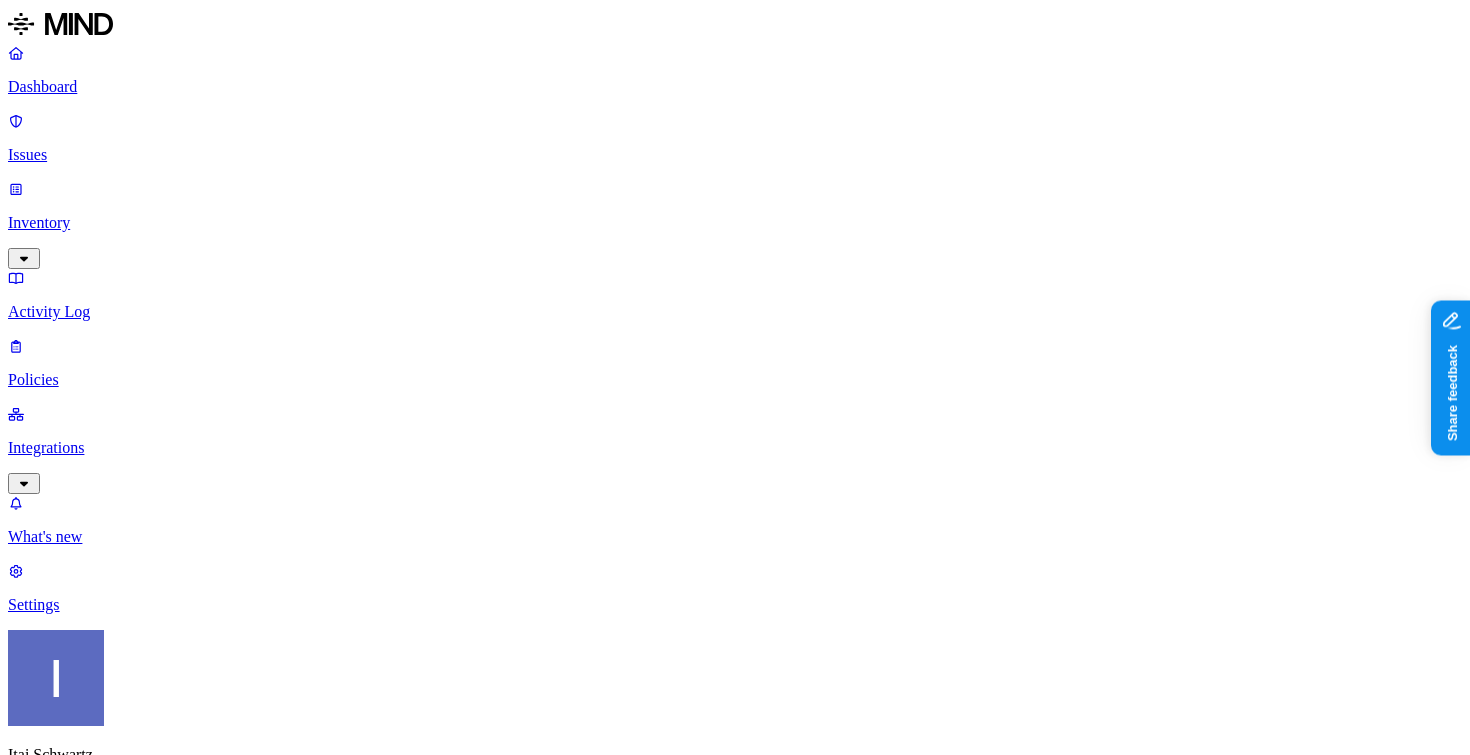 click on "DATA Any ACCESS Any LOCATION Any" at bounding box center [735, 1533] 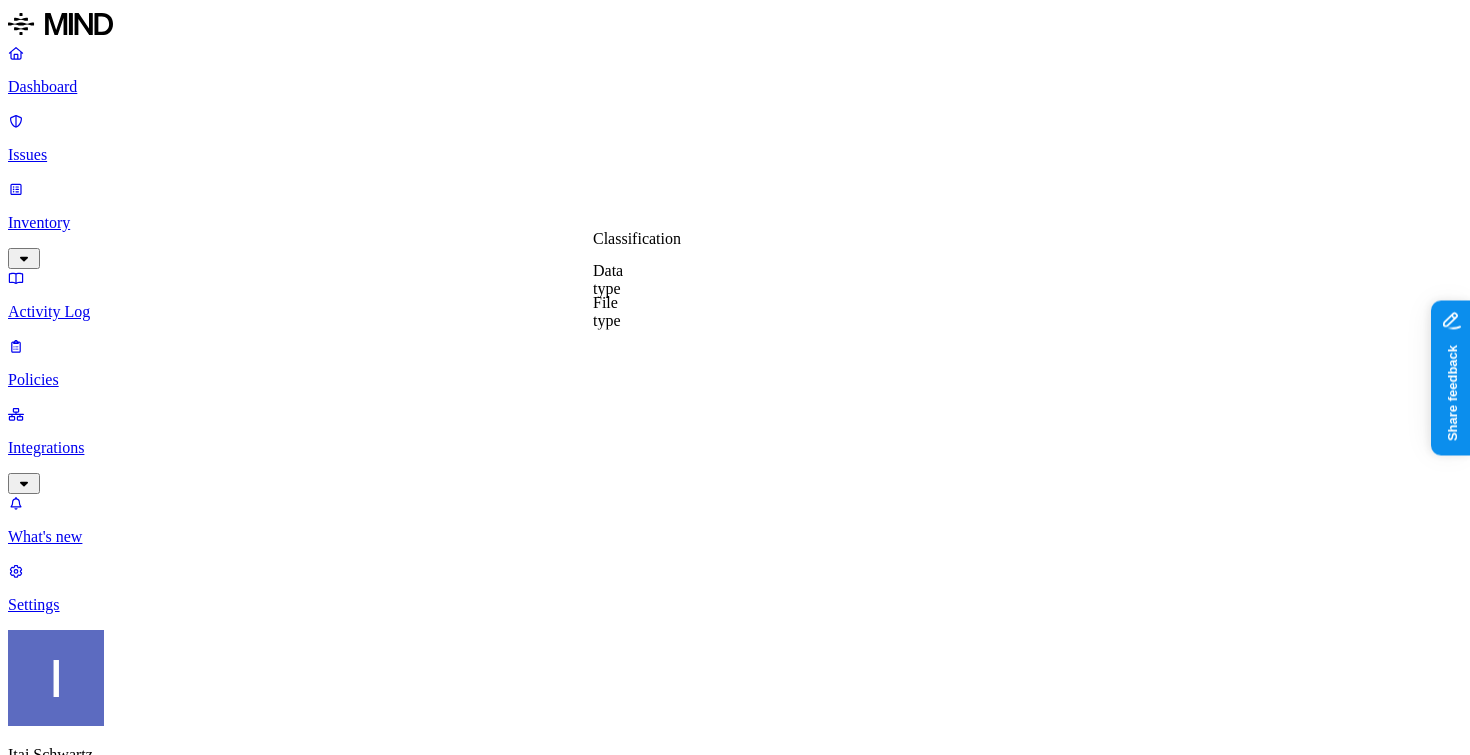 click on "File type" at bounding box center [607, 311] 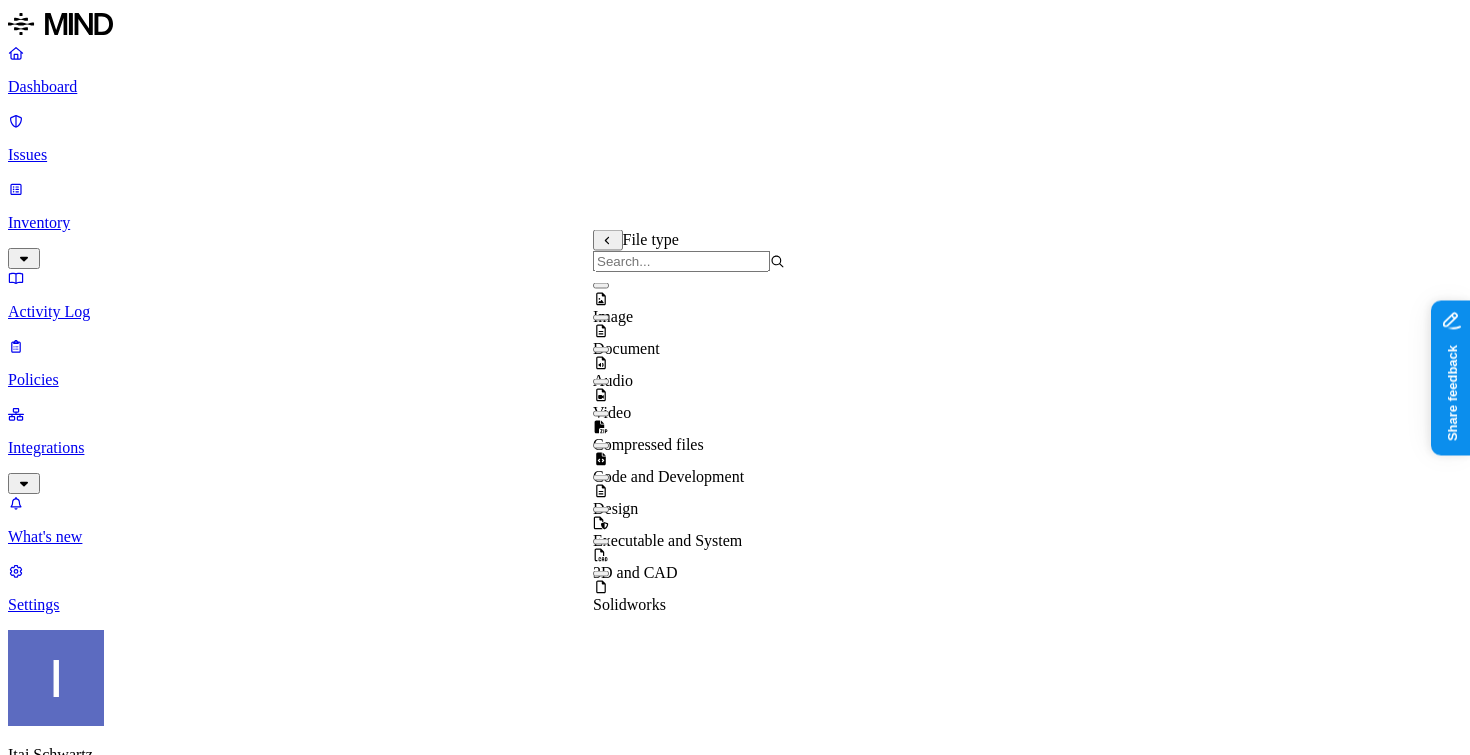 click at bounding box center (681, 261) 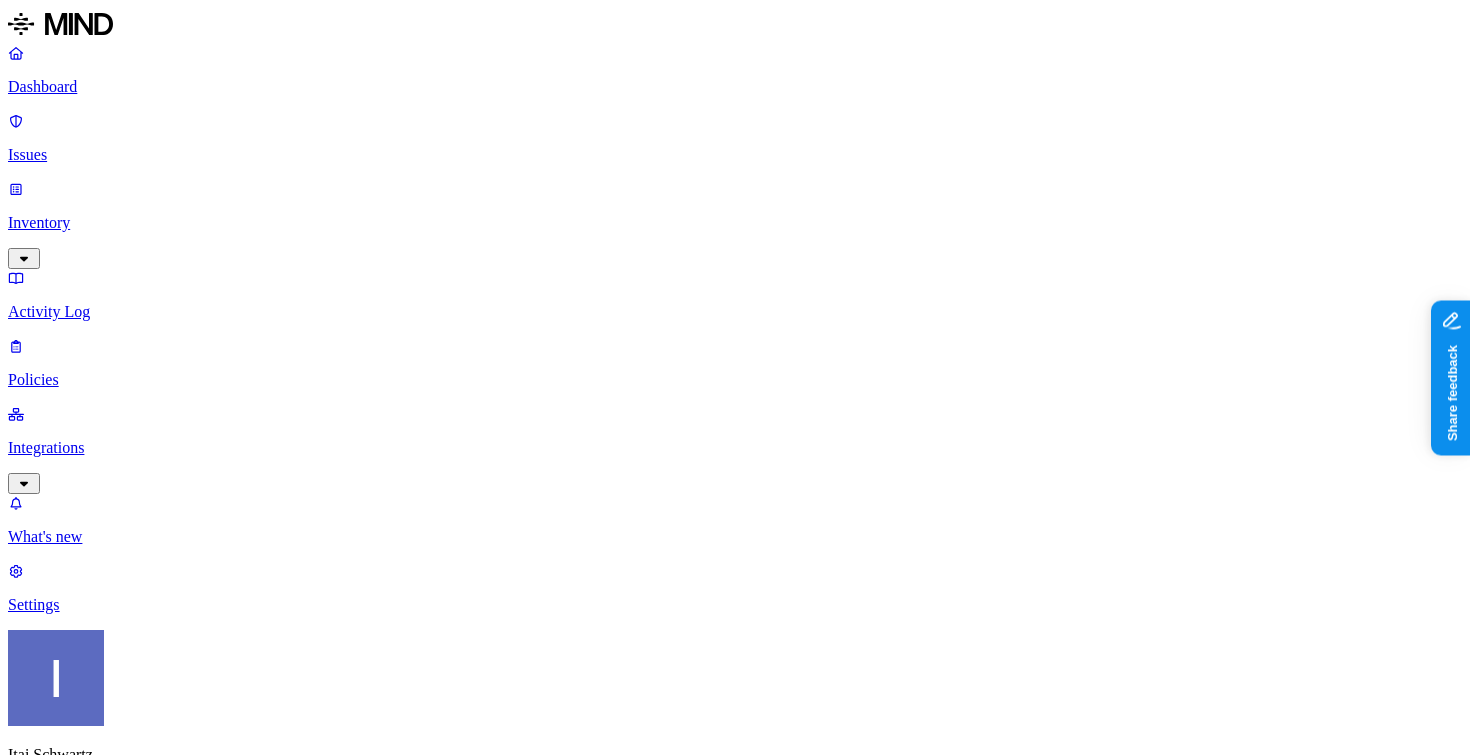 scroll, scrollTop: 268, scrollLeft: 0, axis: vertical 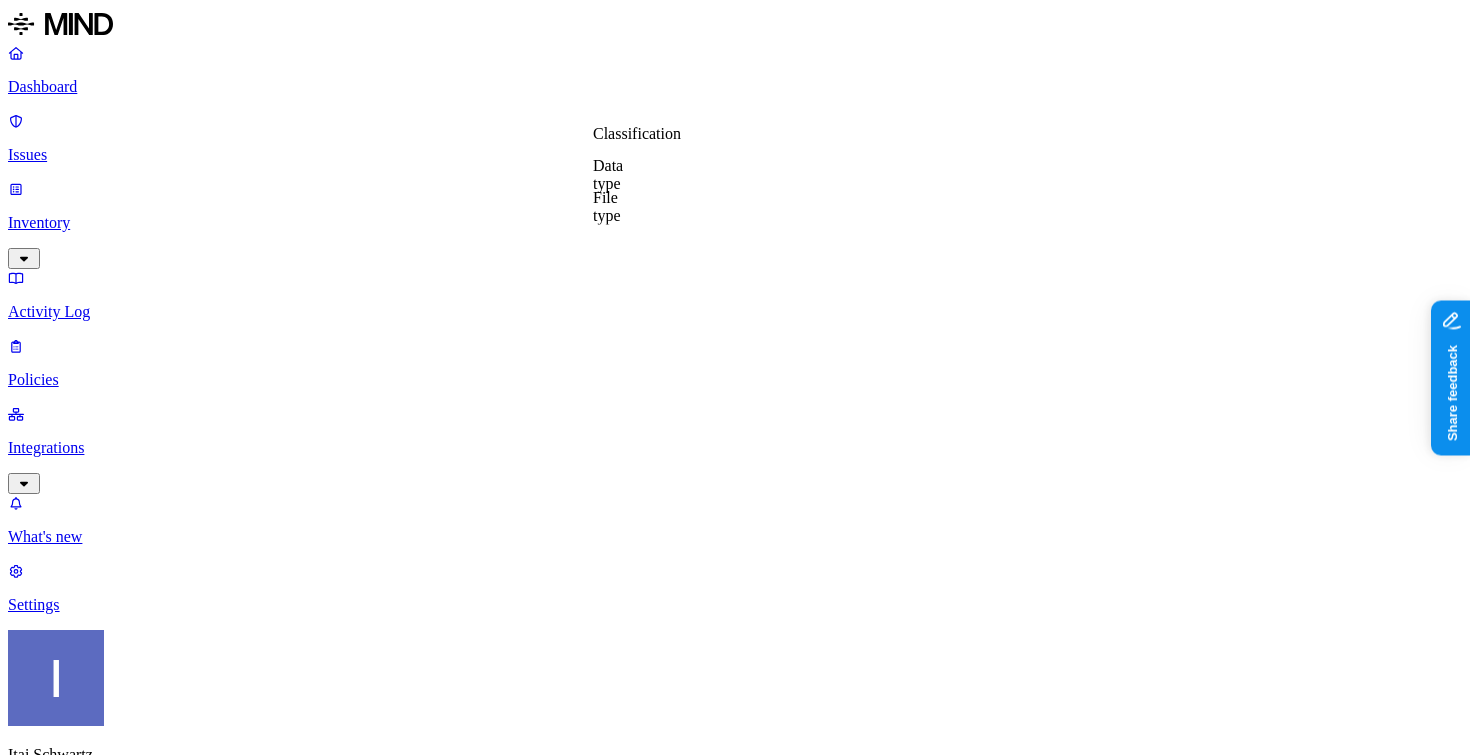 click on "Data type" at bounding box center [608, 174] 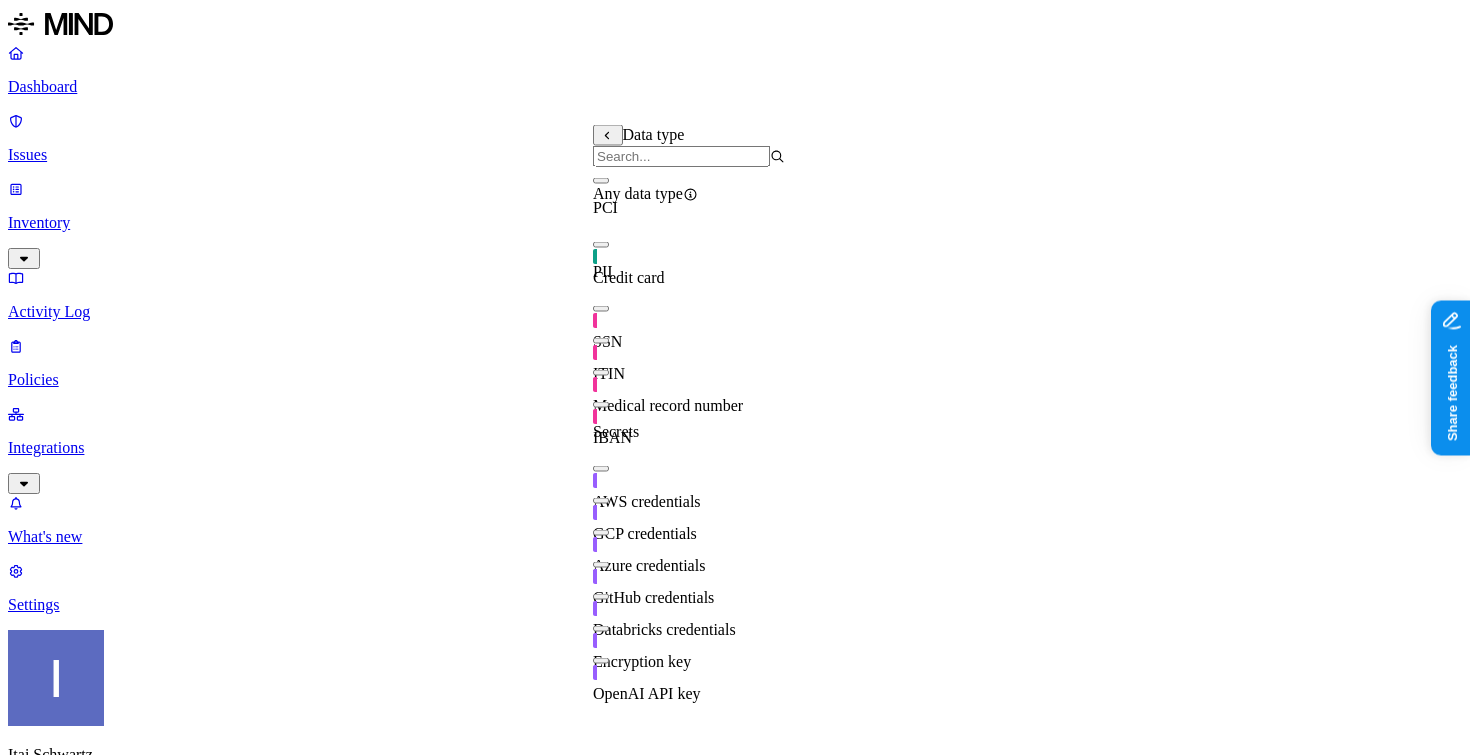 scroll, scrollTop: 28, scrollLeft: 0, axis: vertical 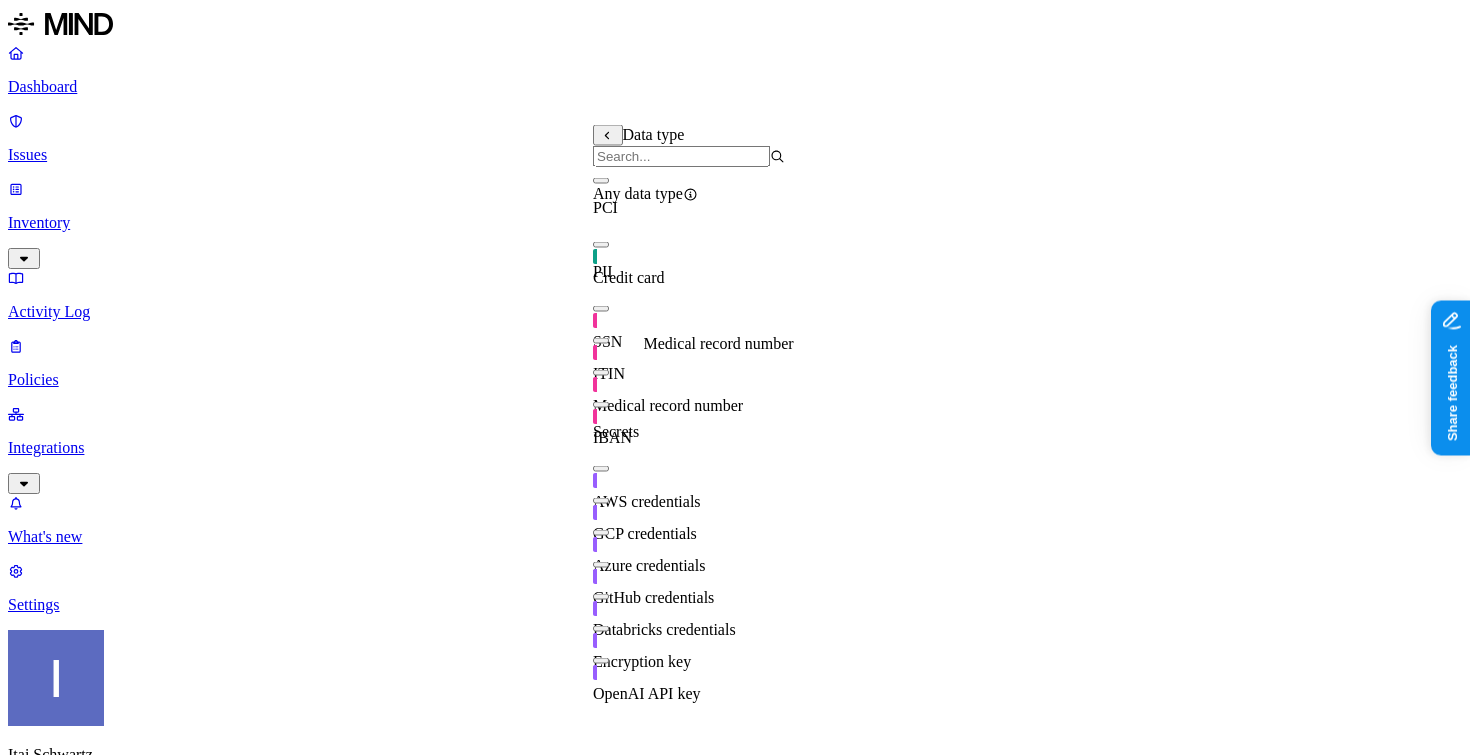click on "Medical record number" at bounding box center (668, 405) 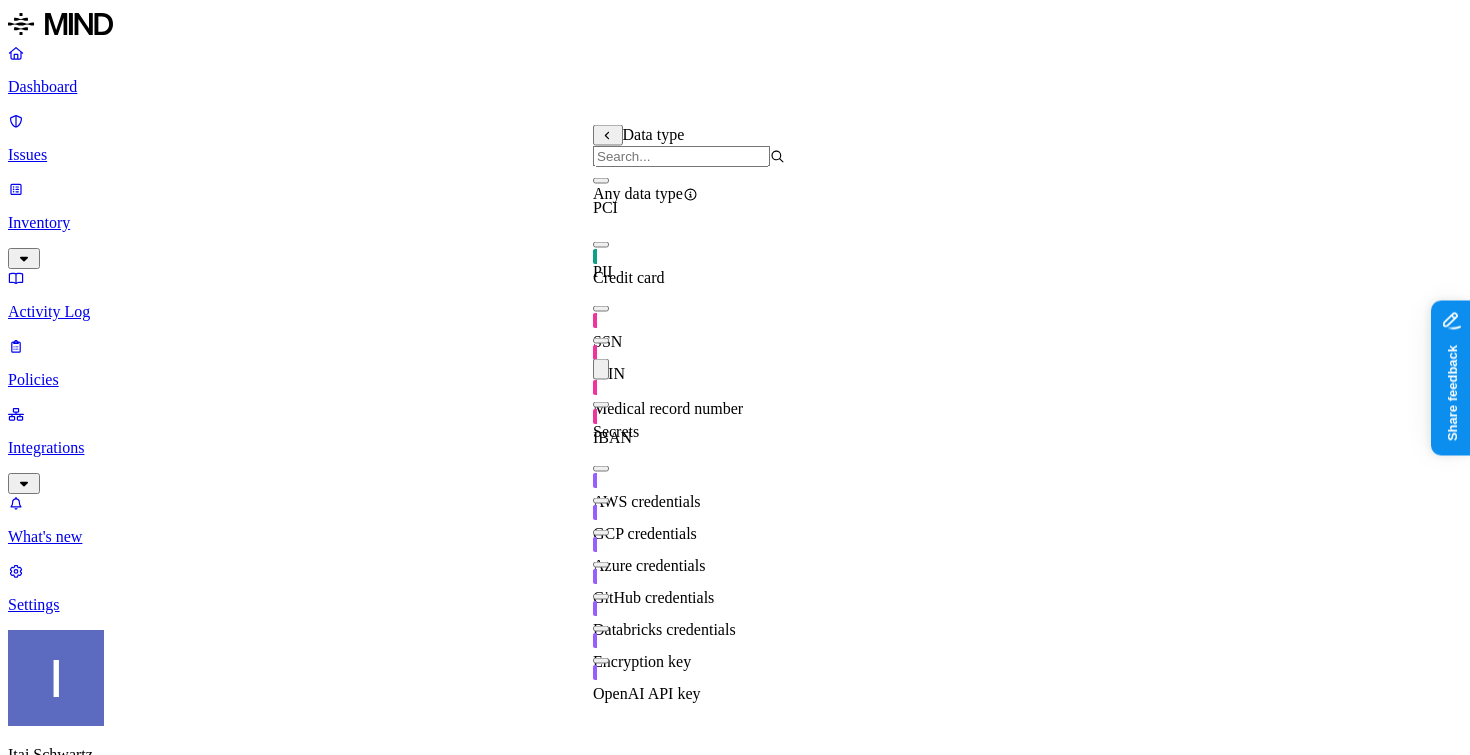 scroll, scrollTop: 34, scrollLeft: 0, axis: vertical 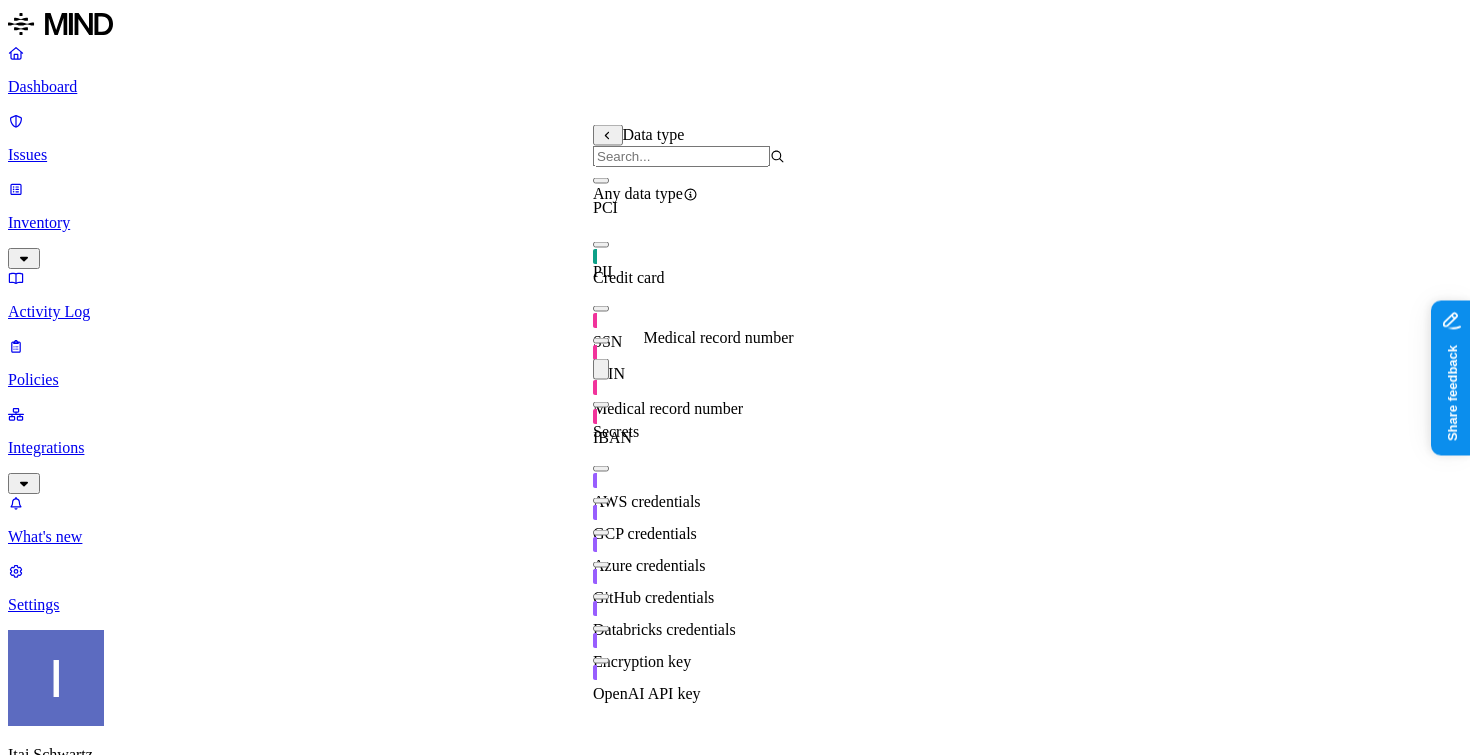 click on "New policy Policy name   Severity Select severity Low Medium High Critical   Description (Optional) Policy type Exfiltration Prevent sensitive data uploads Endpoint Exposure Detect sensitive data exposure Cloud Condition Define the data attributes, exfiltration destinations, and users that should trigger the policy.  By default, the policy will be triggered by any data uploaded to any destination by any user. For more details on condition guidelines, please refer to the   documentation DATA Any UPLOAD Anywhere BY USER Anyone Action Default action Default action for all users and groups who violate the policy. Block with override BlockDeny all uploads. Block with overrideDeny all uploads with an option to upload anyway. MonitorAllow uploads and create a new issue. AllowAllow all uploads. Exceptions You can add exceptions for specific users or groups. Exceptions are evaluated from the top. Add Exception Notifications Method None None Automate remediation When issue is detected No action  No action  Cancel" at bounding box center (735, 1473) 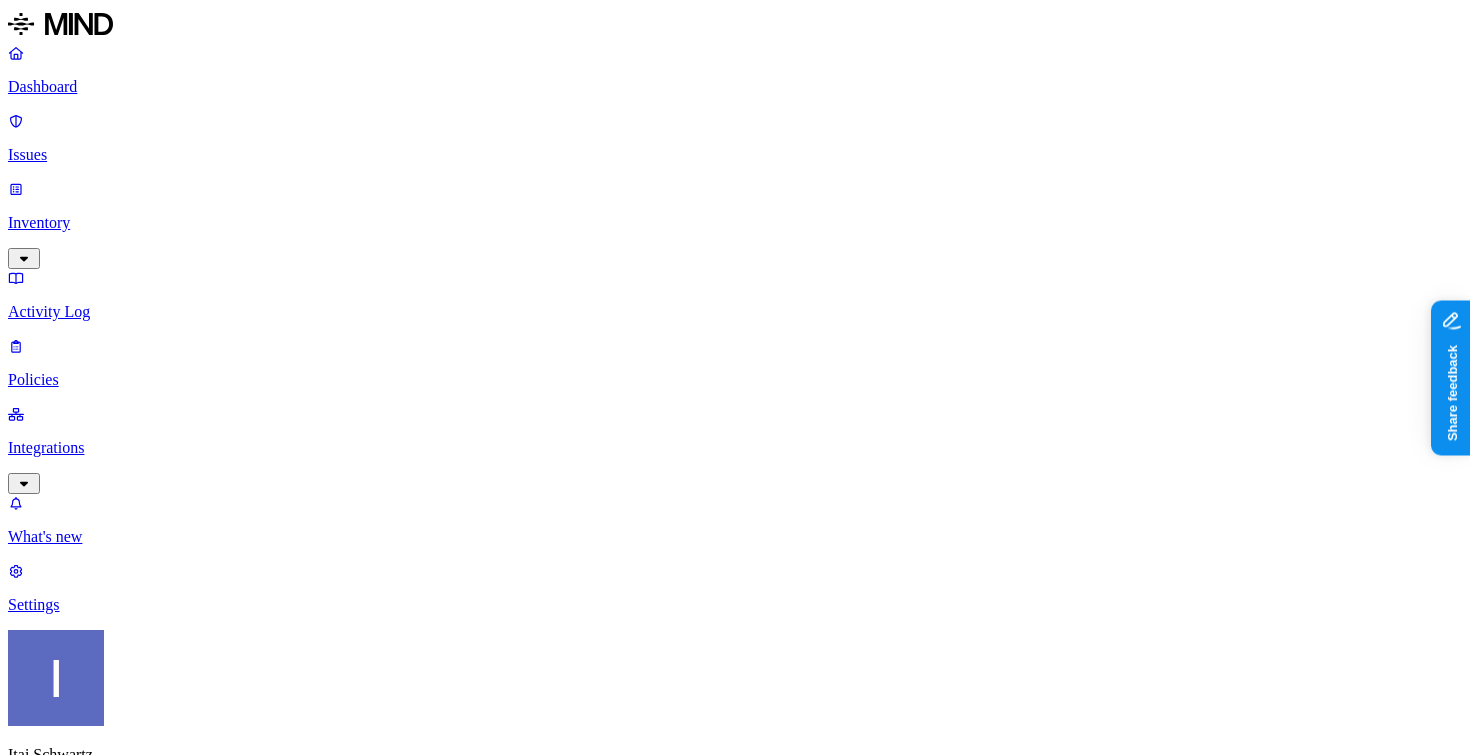 click at bounding box center (23, 1521) 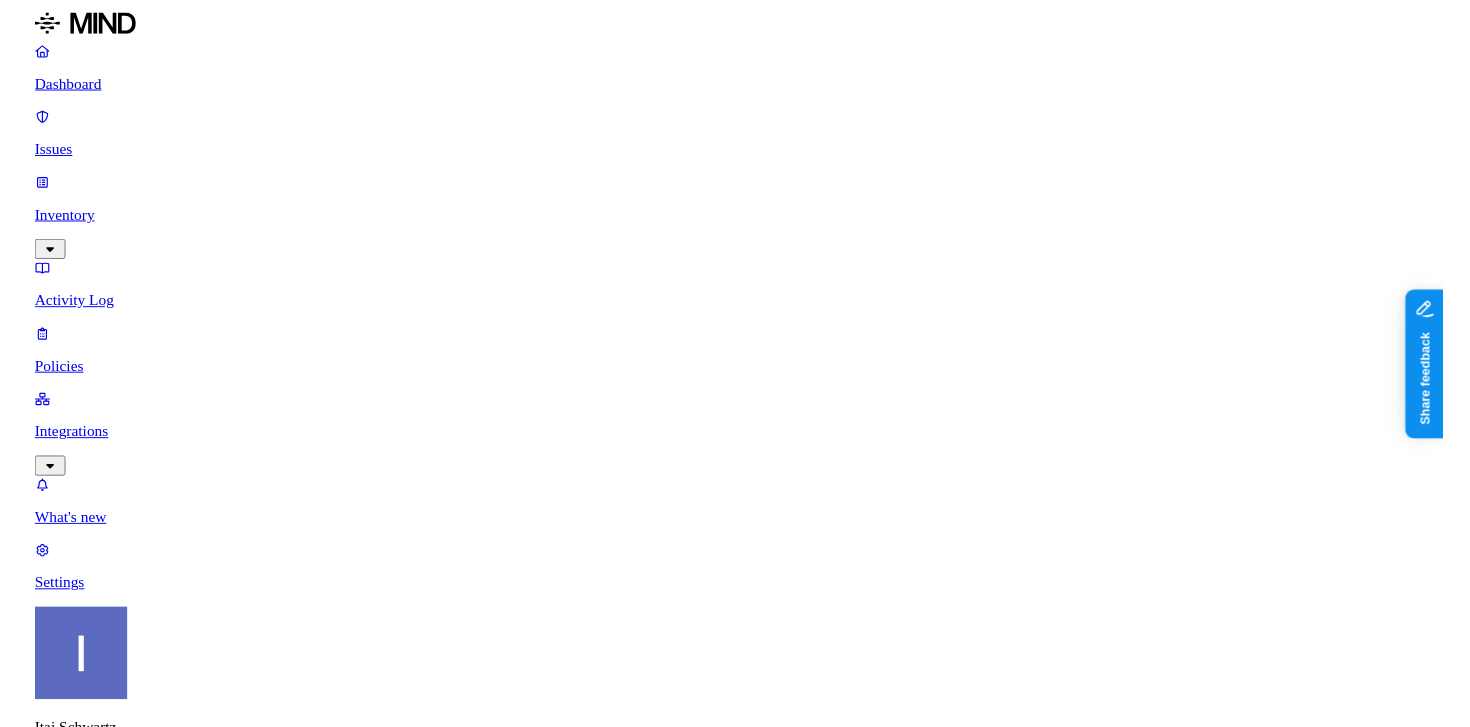 scroll, scrollTop: 907, scrollLeft: 0, axis: vertical 